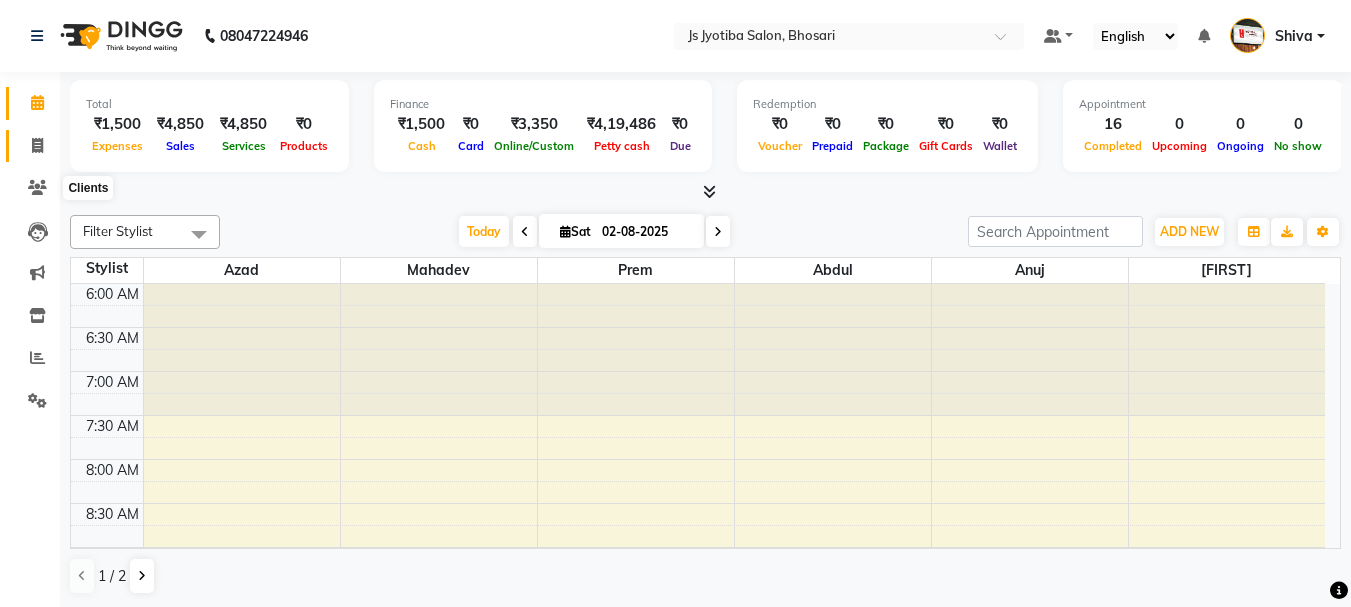 scroll, scrollTop: 0, scrollLeft: 0, axis: both 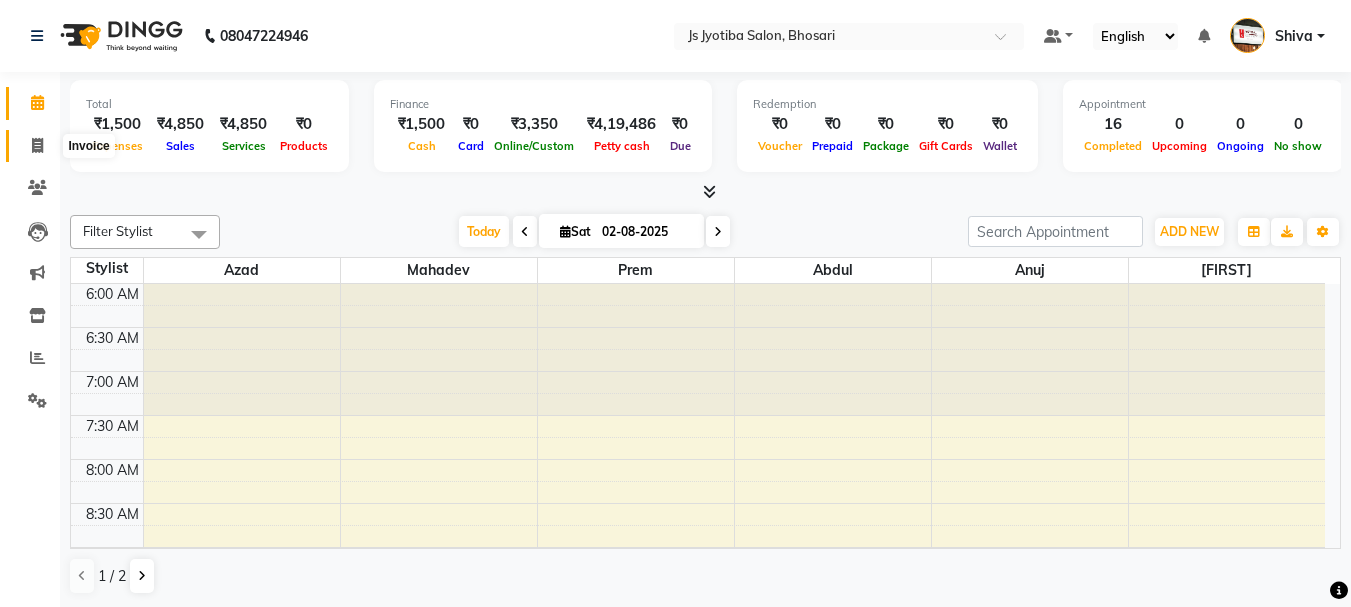 click 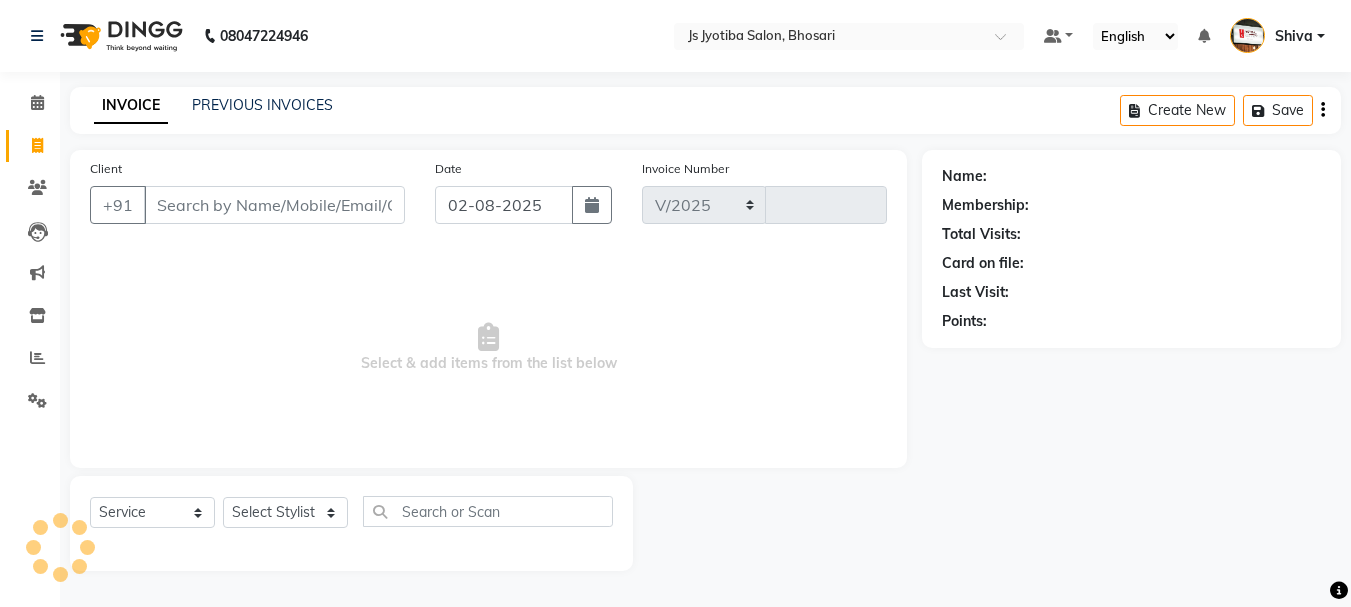 select on "554" 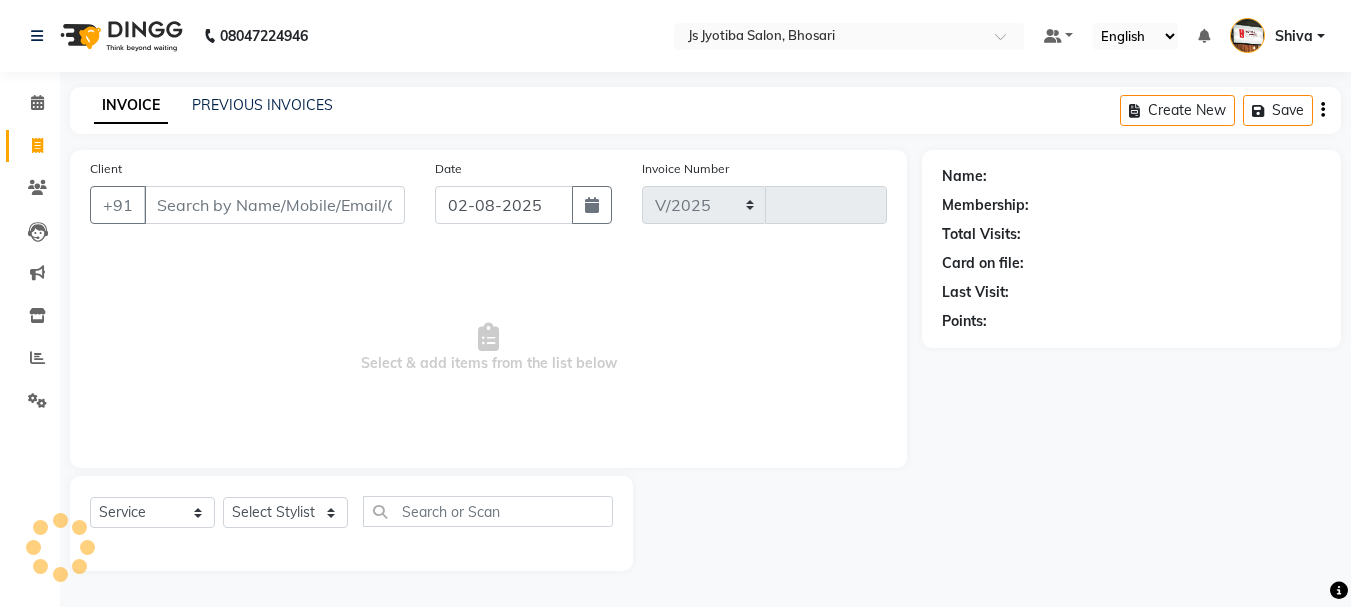 type on "0416" 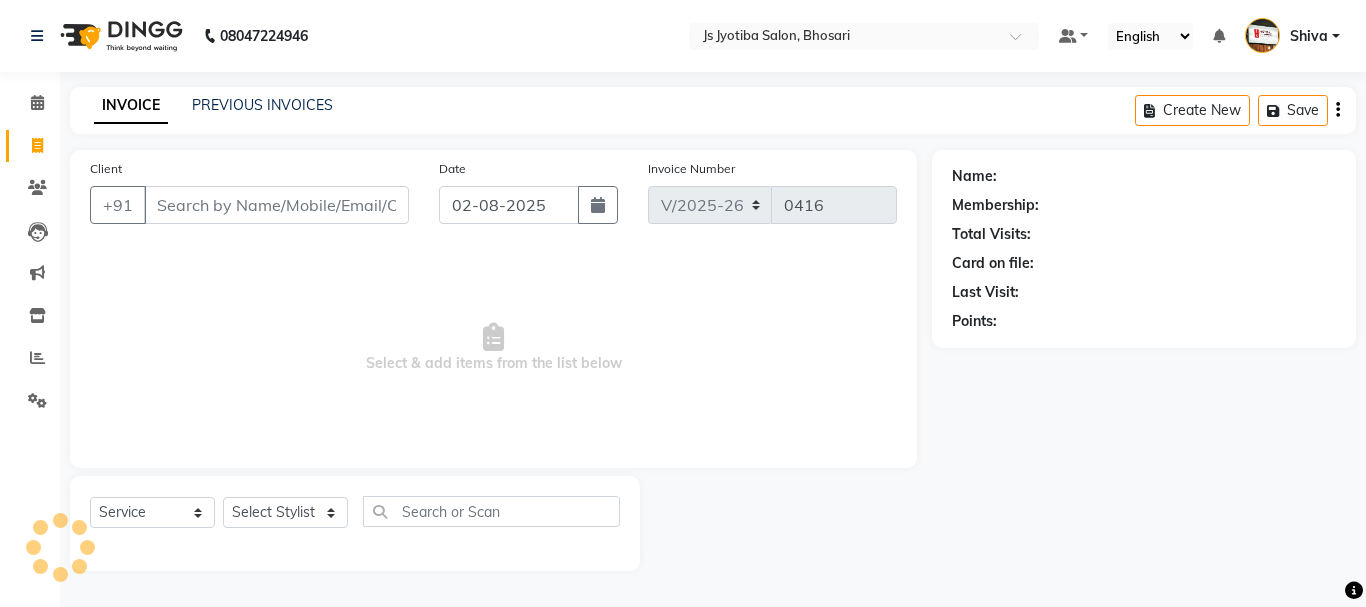 click on "Client" at bounding box center (276, 205) 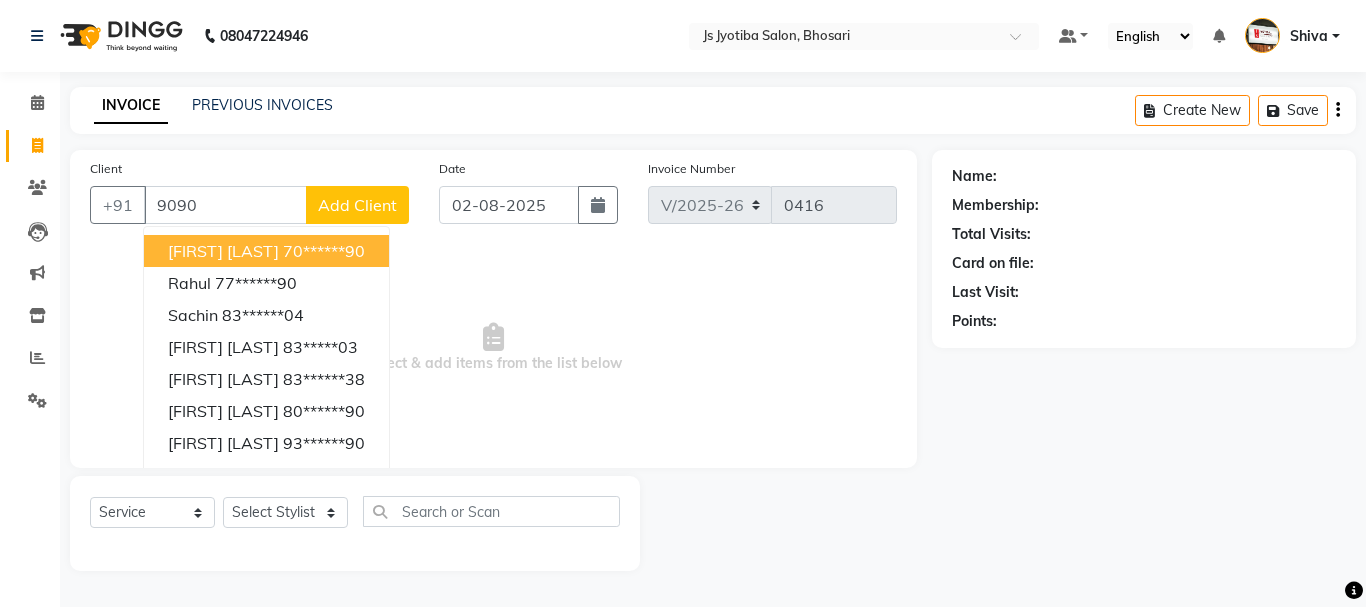 click on "[FIRST] [LAST]" at bounding box center (223, 251) 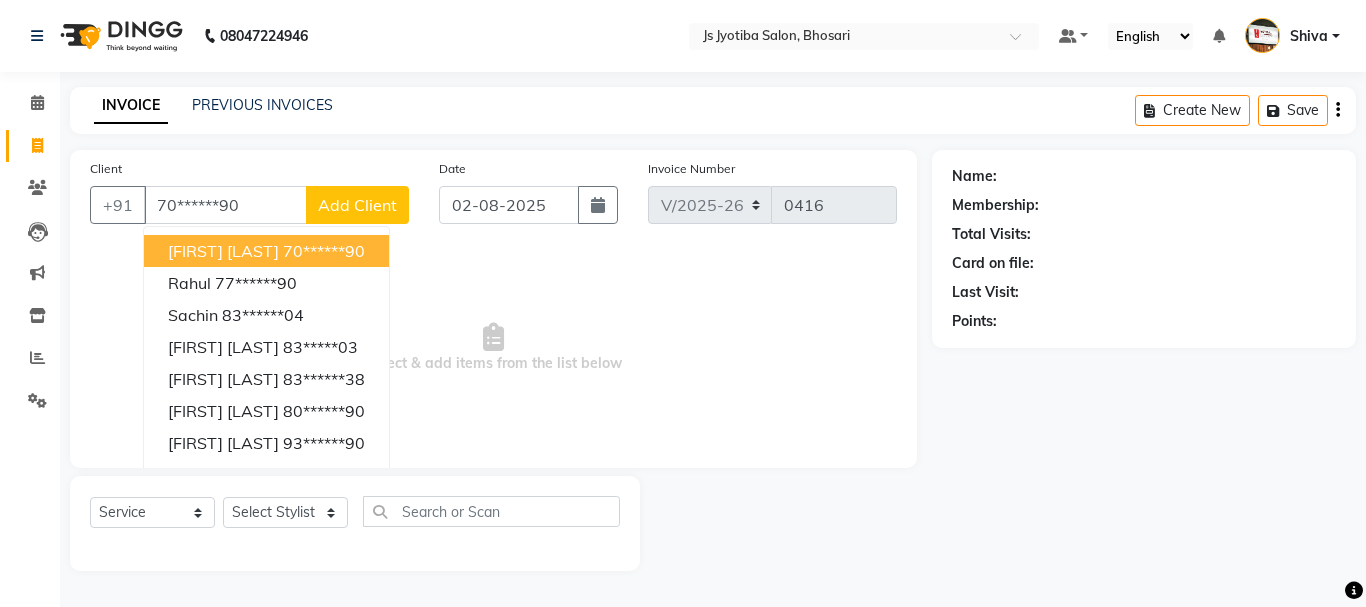 type on "70******90" 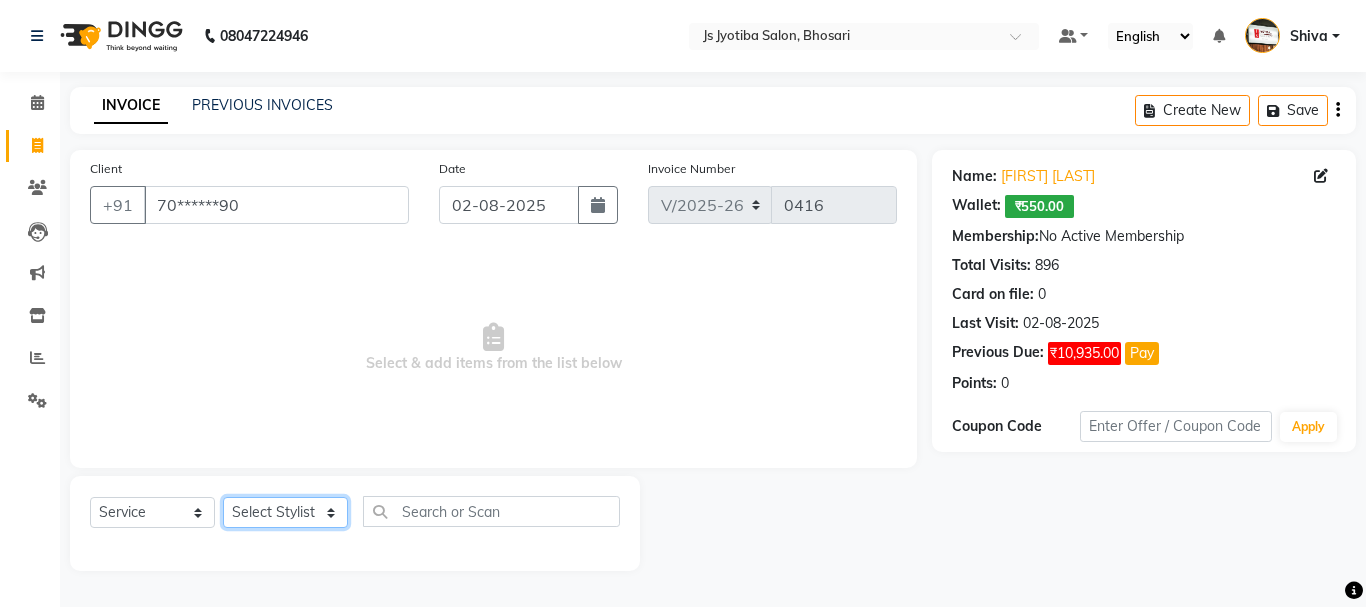 click on "Select Stylist [FIRST] [LAST] [FIRST] [LAST] [FIRST] [LAST] [FIRST] [LAST] [FIRST] [LAST] [FIRST] [LAST] [FIRST] [LAST] [FIRST] [LAST] [FIRST] [LAST] [FIRST] [LAST]" 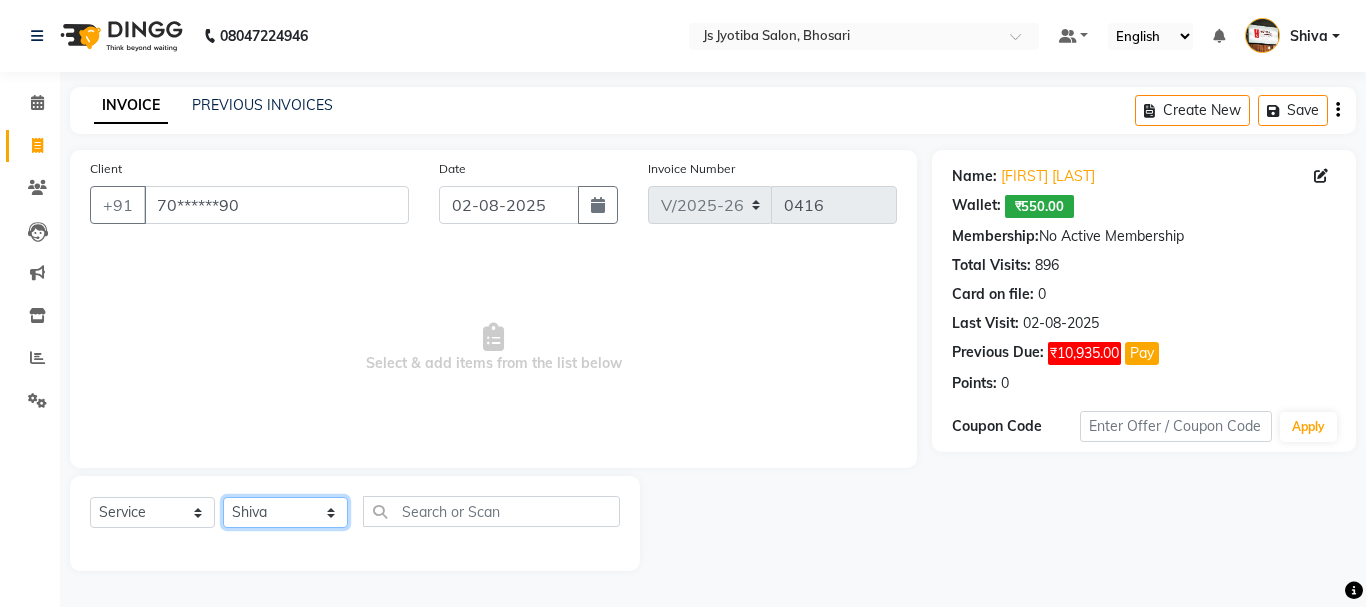 click on "Select Stylist [FIRST] [LAST] [FIRST] [LAST] [FIRST] [LAST] [FIRST] [LAST] [FIRST] [LAST] [FIRST] [LAST] [FIRST] [LAST] [FIRST] [LAST] [FIRST] [LAST] [FIRST] [LAST]" 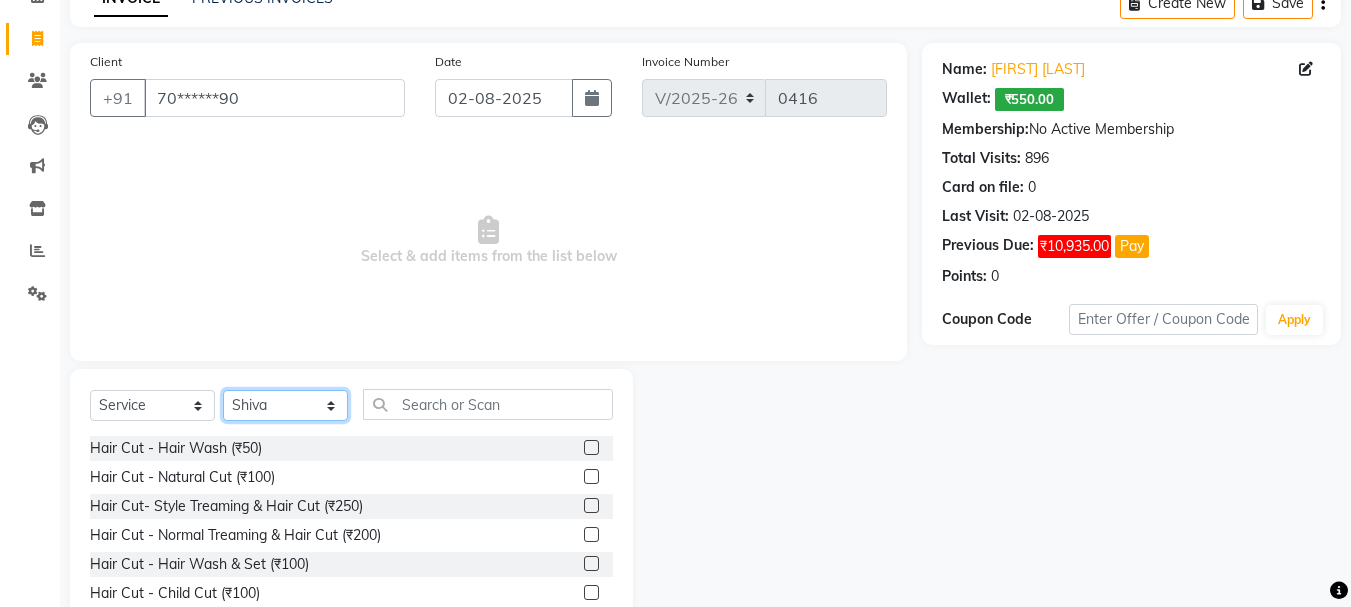 scroll, scrollTop: 194, scrollLeft: 0, axis: vertical 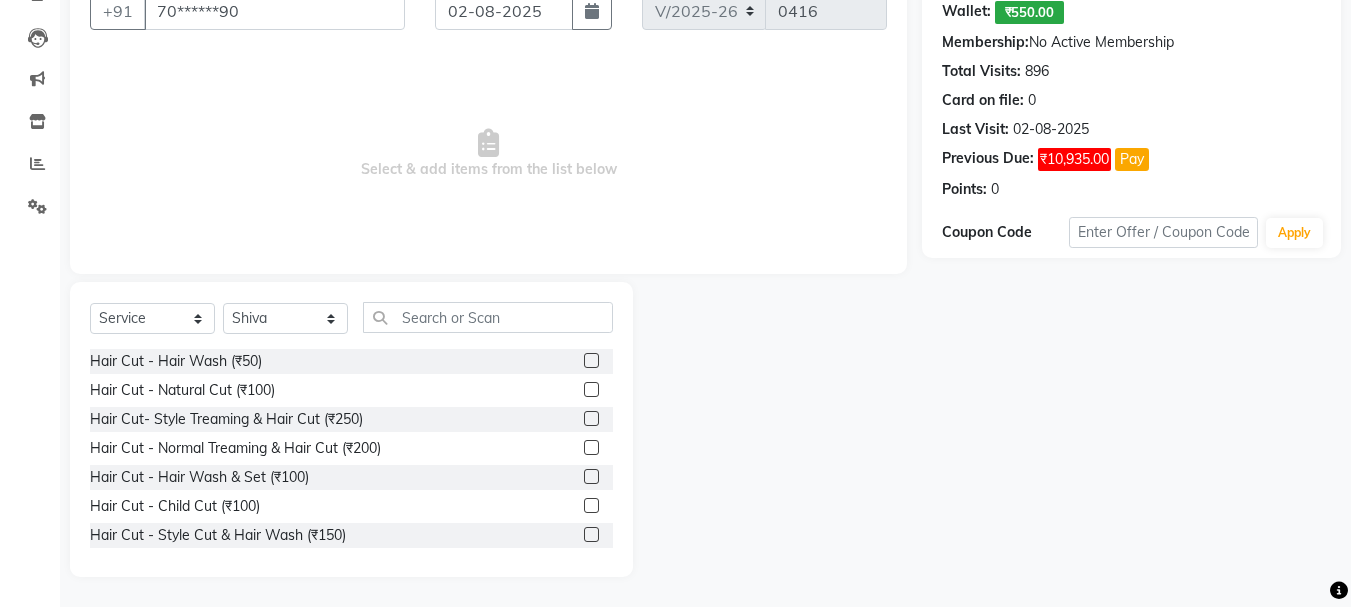click 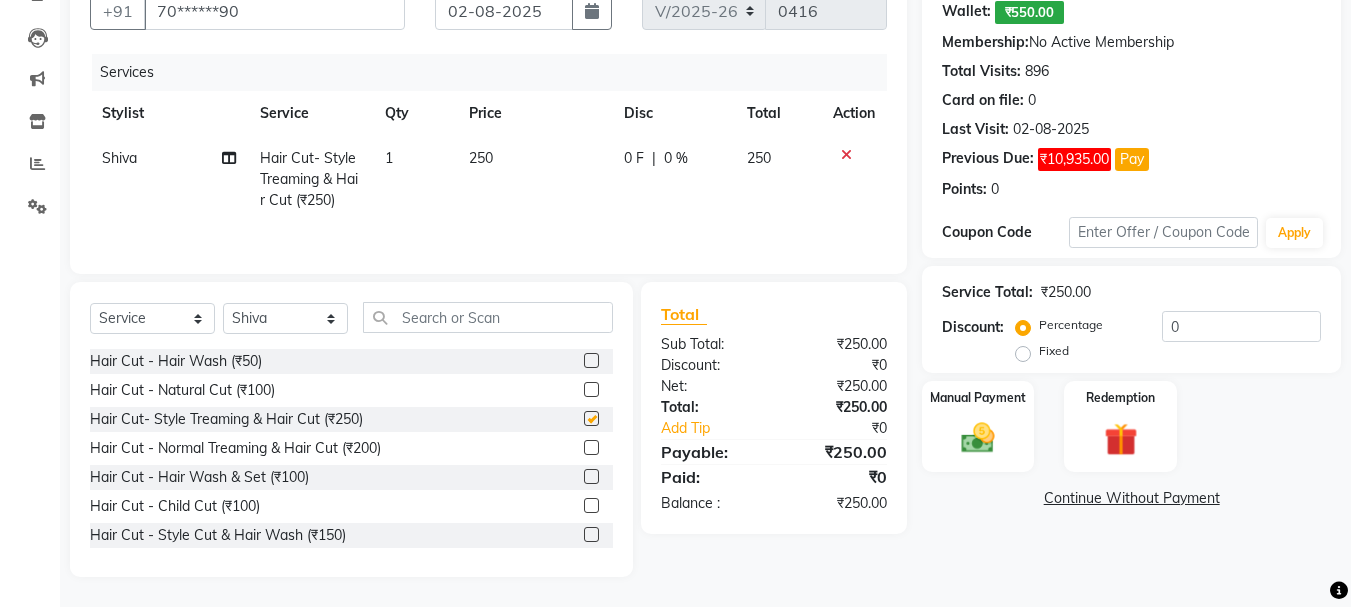 checkbox on "false" 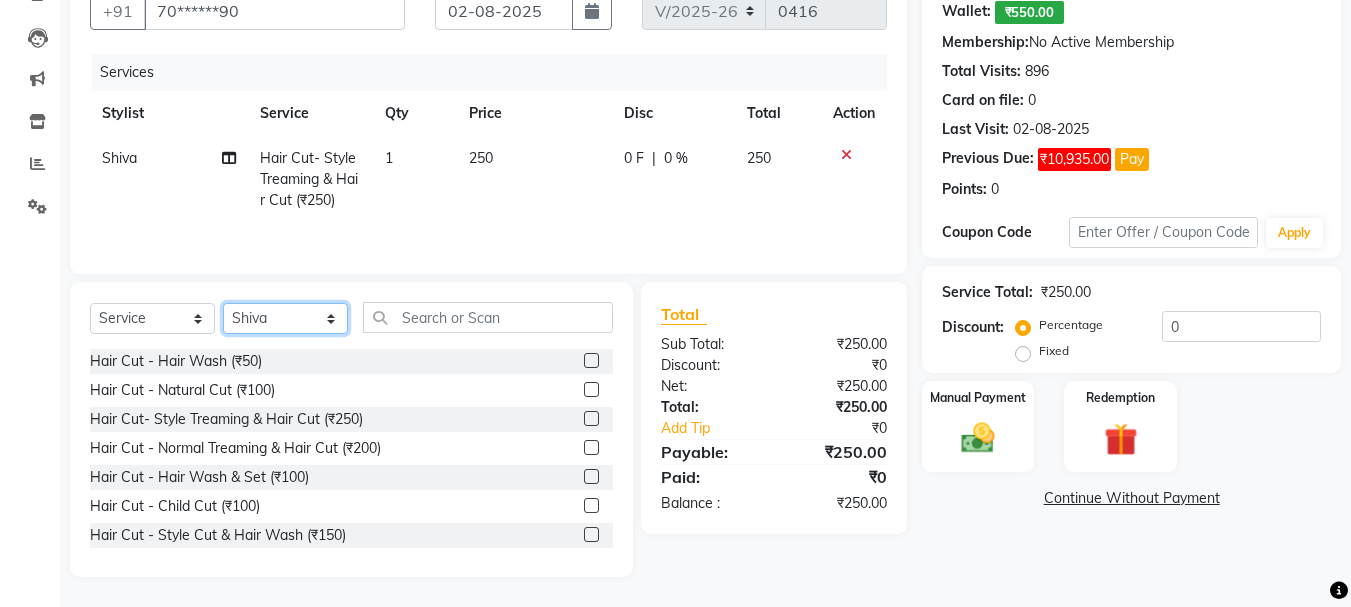 click on "Select Stylist [FIRST] [LAST] [FIRST] [LAST] [FIRST] [LAST] [FIRST] [LAST] [FIRST] [LAST] [FIRST] [LAST] [FIRST] [LAST] [FIRST] [LAST] [FIRST] [LAST] [FIRST] [LAST]" 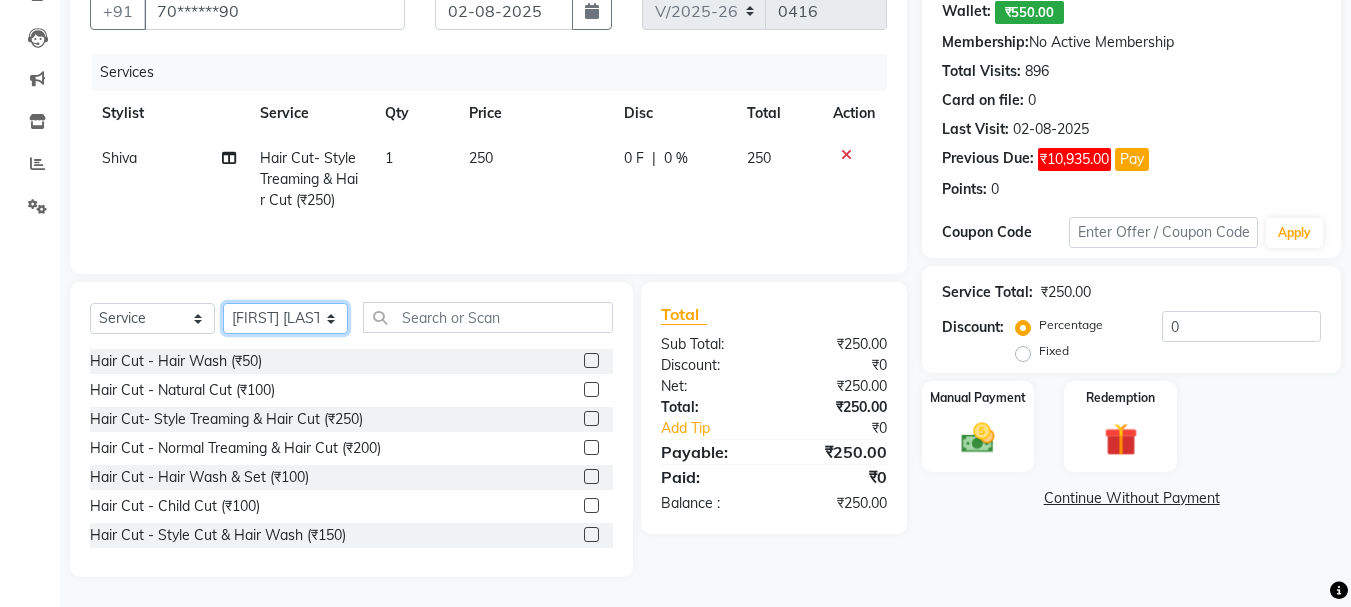 click on "Select Stylist [FIRST] [LAST] [FIRST] [LAST] [FIRST] [LAST] [FIRST] [LAST] [FIRST] [LAST] [FIRST] [LAST] [FIRST] [LAST] [FIRST] [LAST] [FIRST] [LAST] [FIRST] [LAST]" 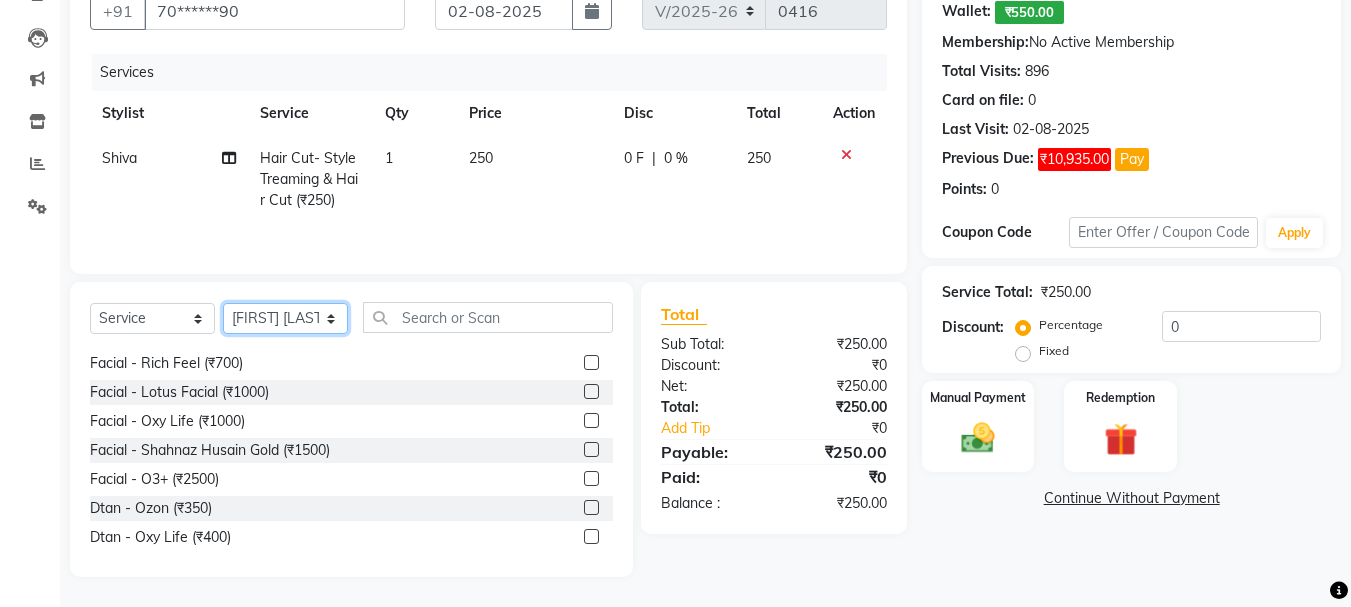 scroll, scrollTop: 700, scrollLeft: 0, axis: vertical 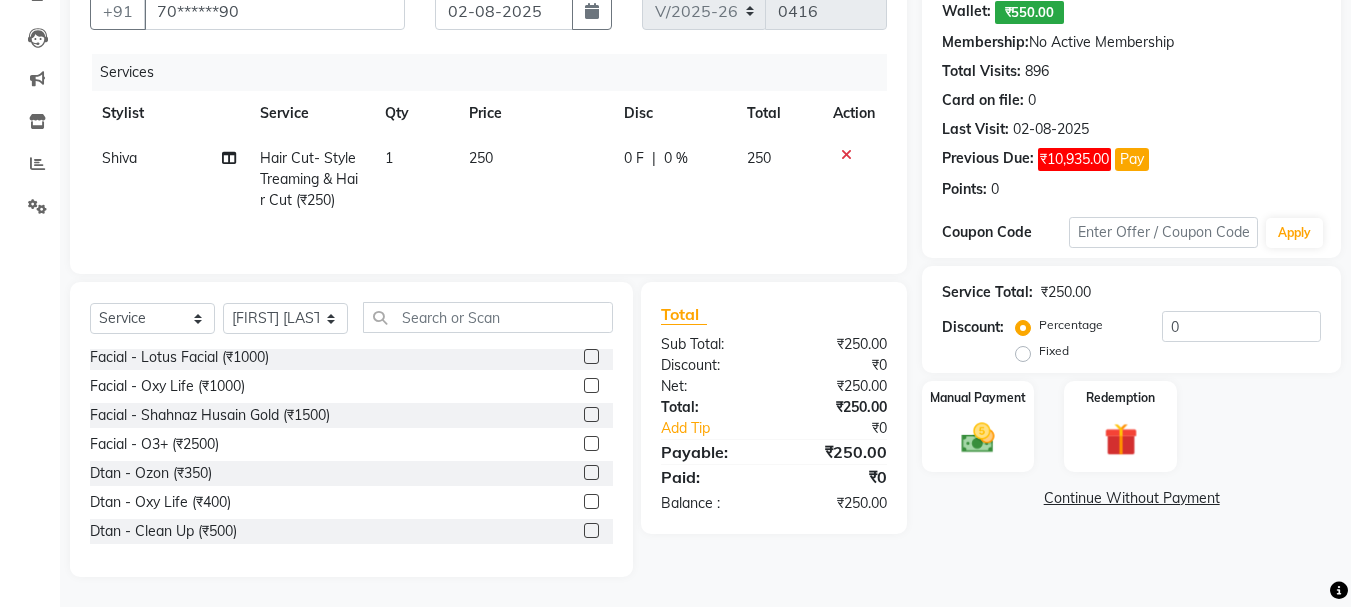 click 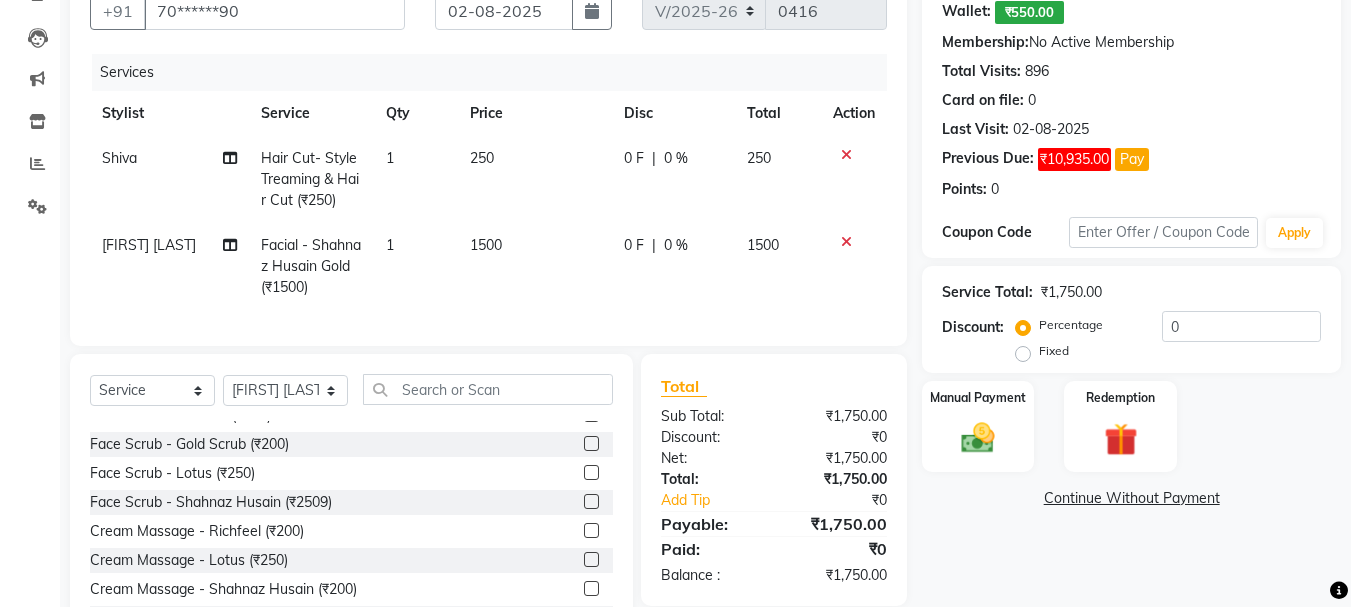 checkbox on "false" 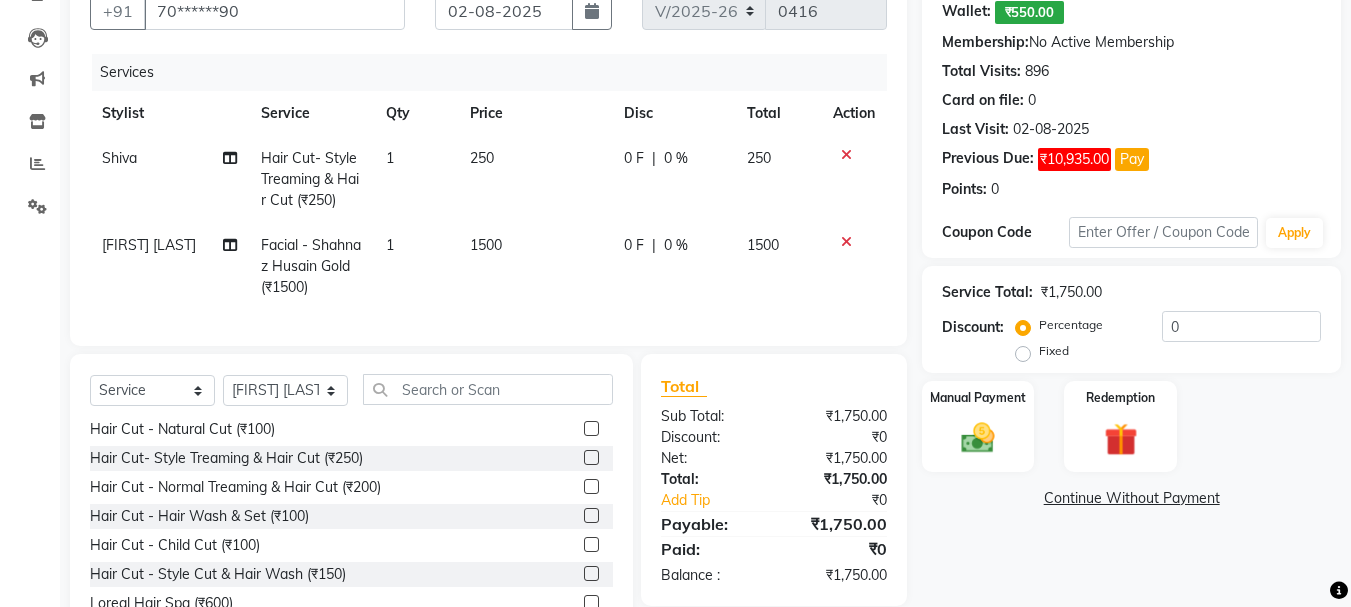 scroll, scrollTop: 0, scrollLeft: 0, axis: both 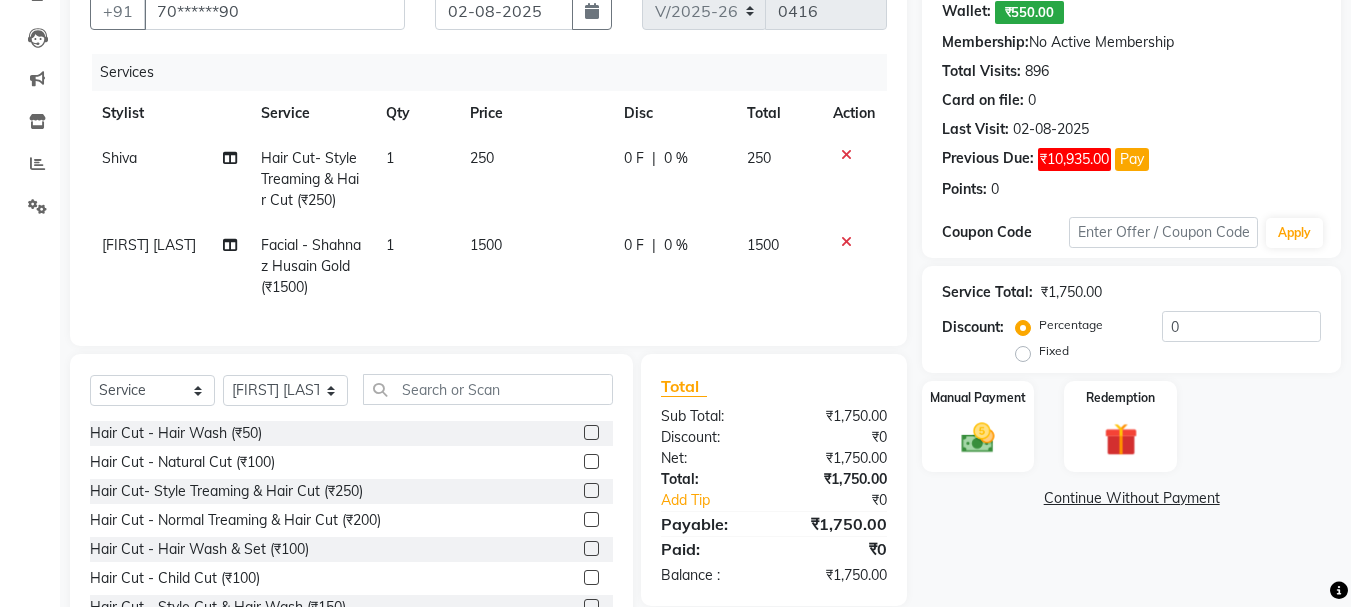 click 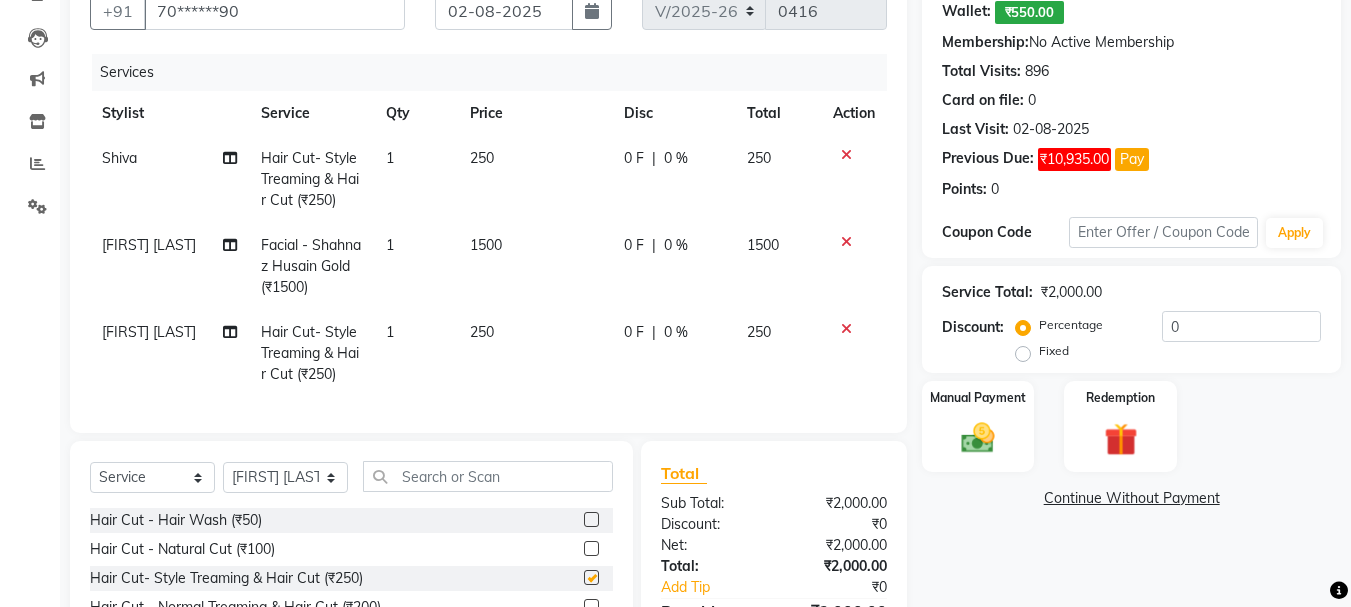 checkbox on "false" 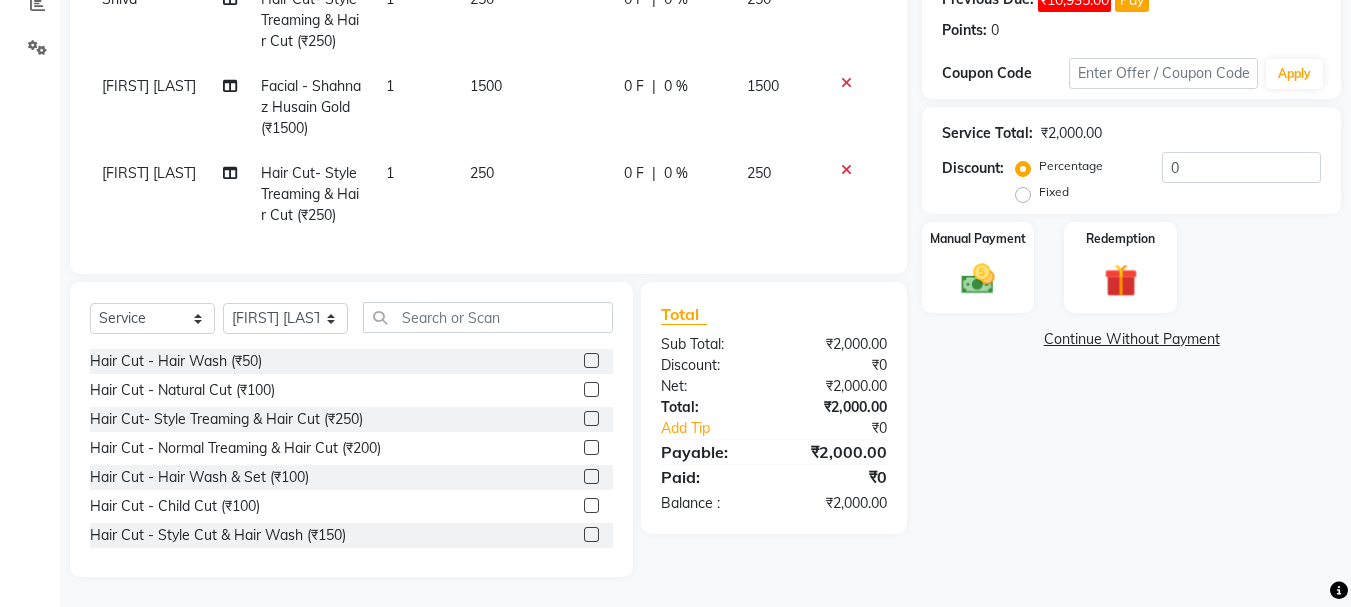 scroll, scrollTop: 368, scrollLeft: 0, axis: vertical 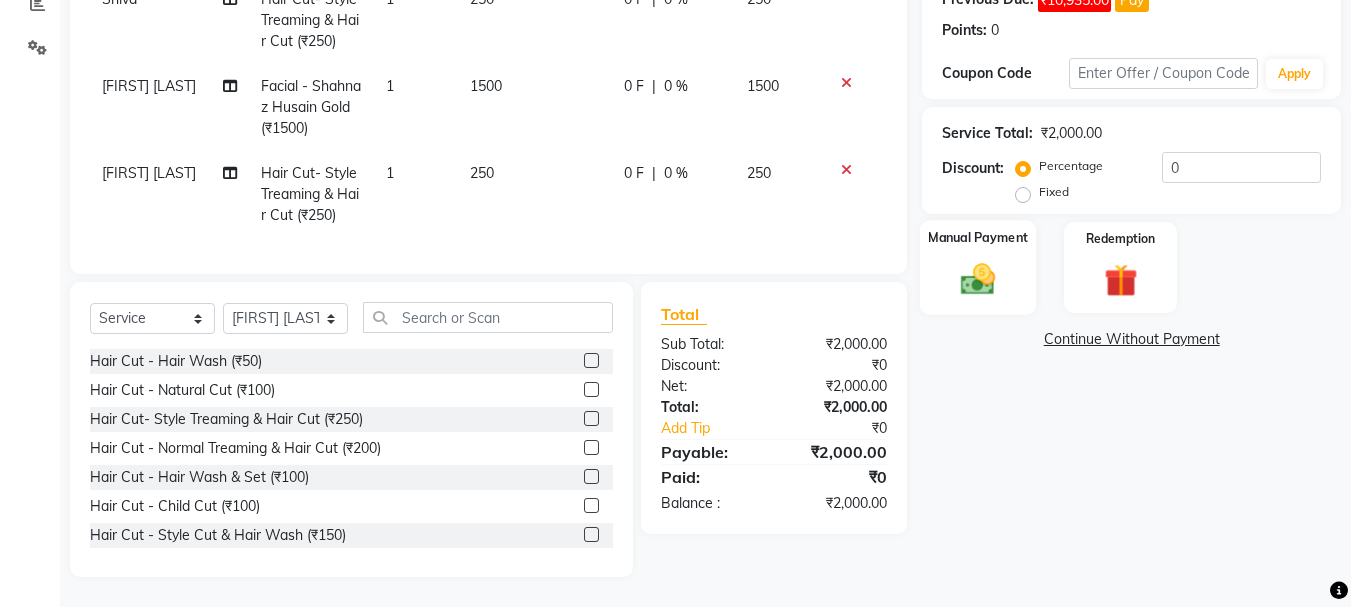 click 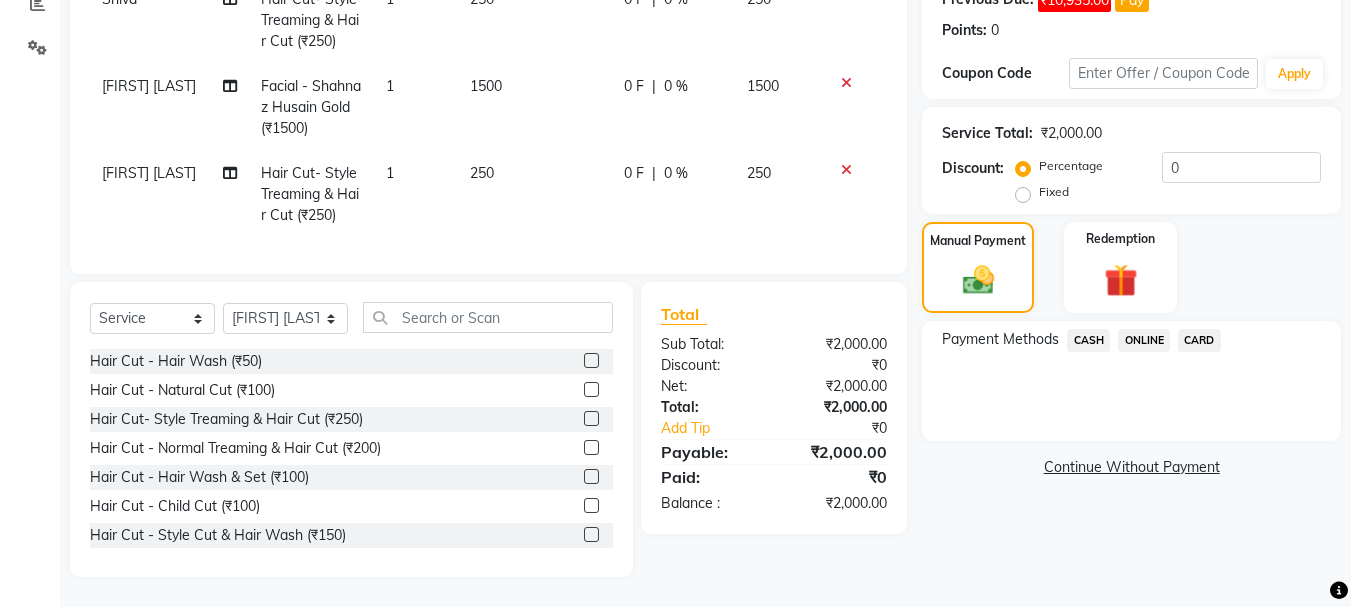 click on "CASH" 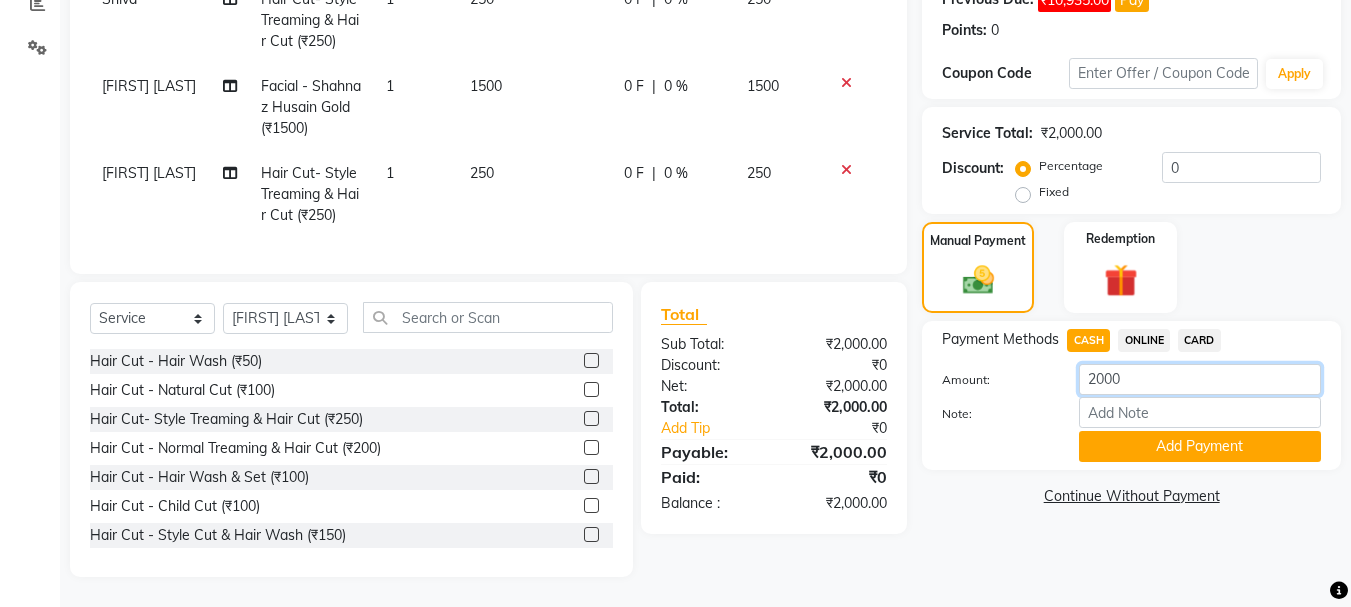 click on "2000" 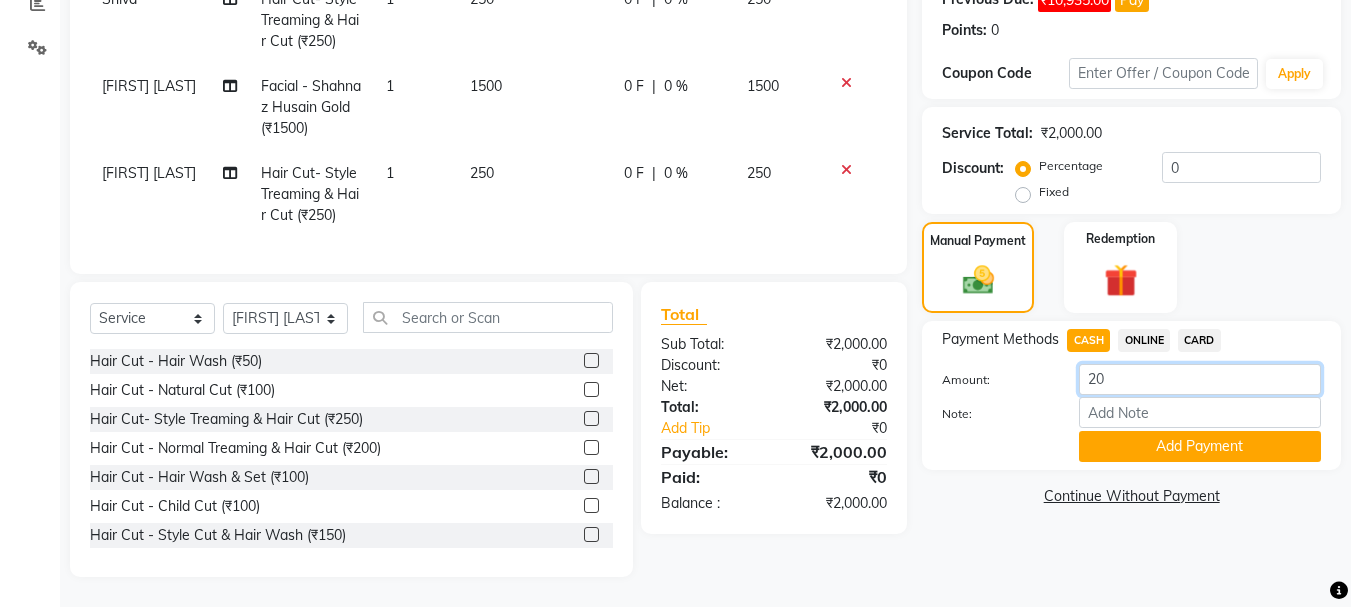 type on "2" 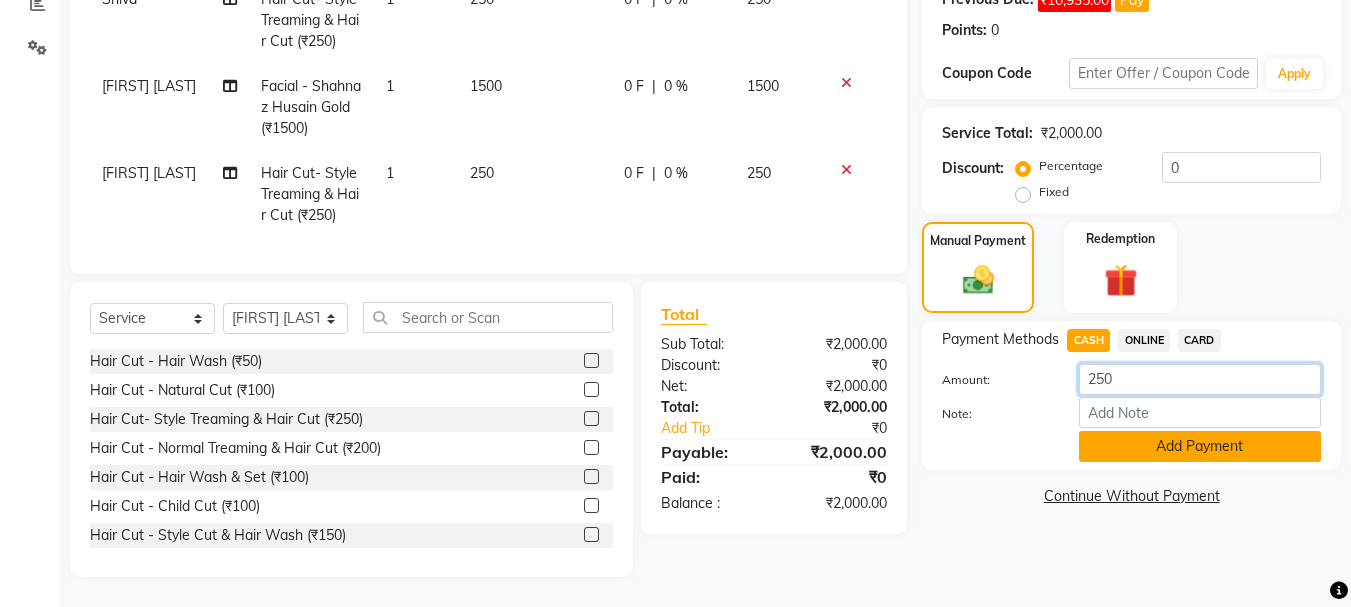 type on "250" 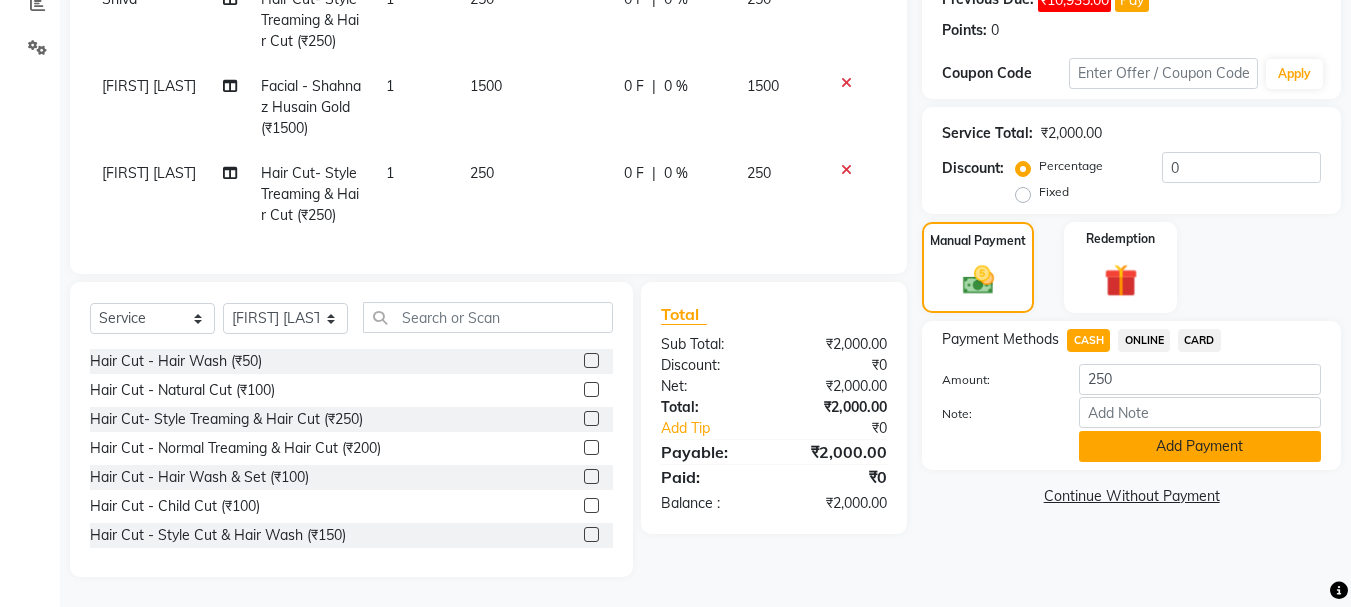 click on "Add Payment" 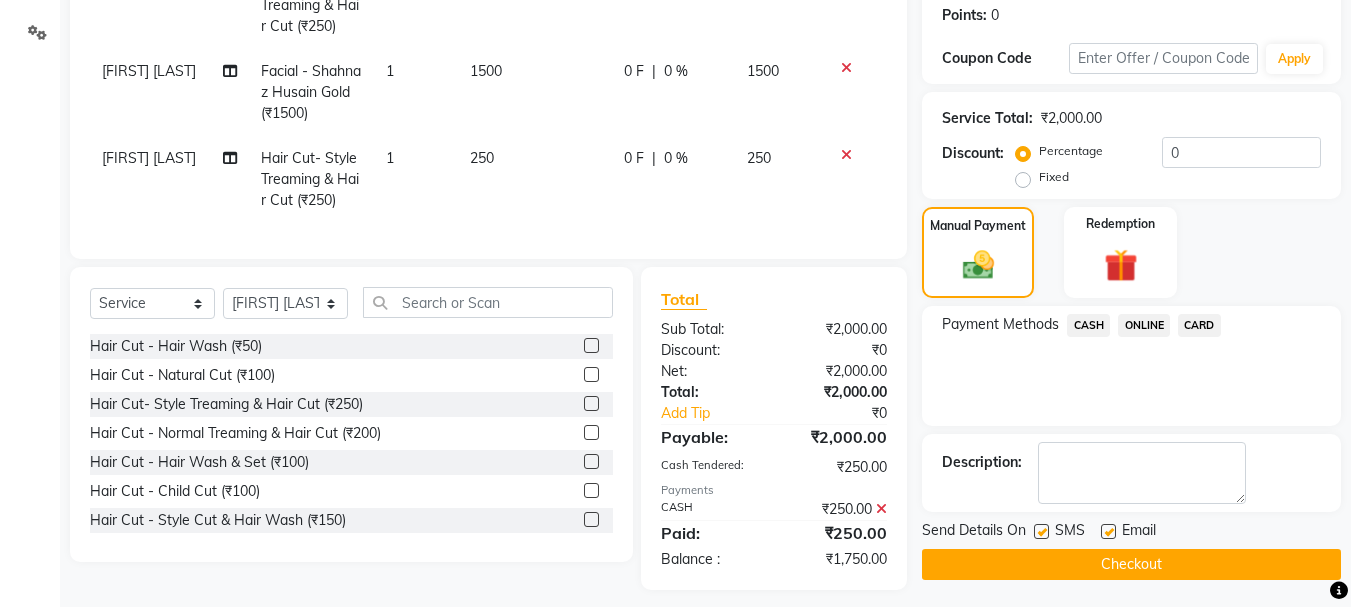 click on "ONLINE" 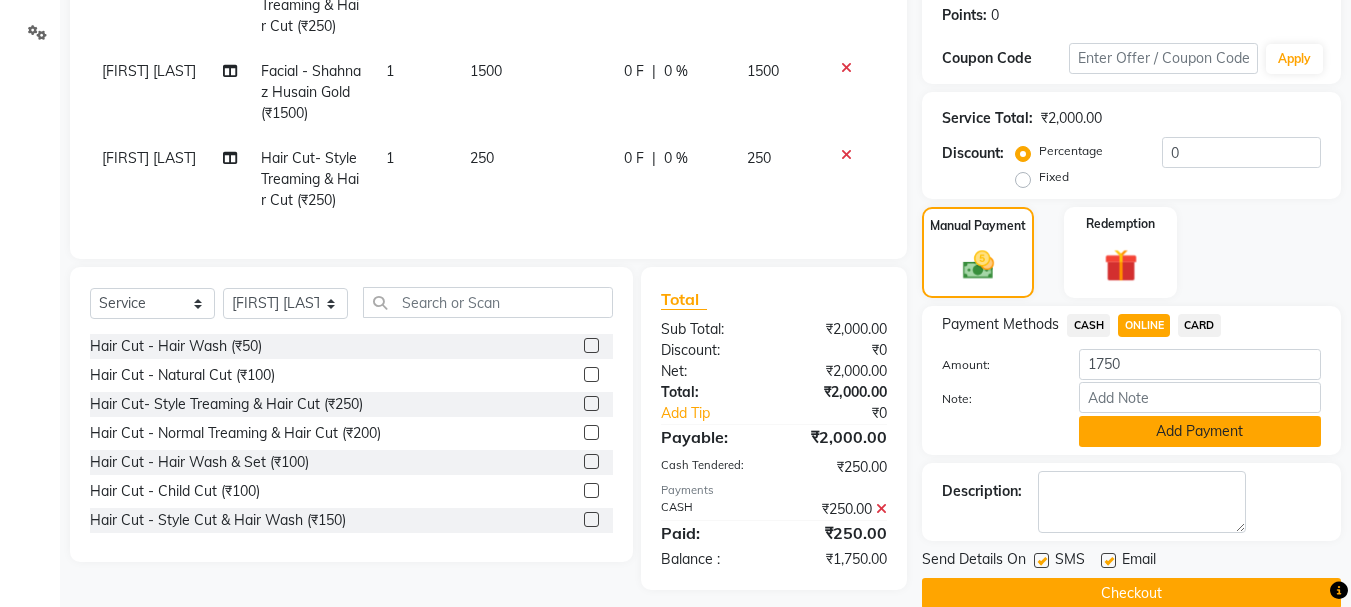 click on "Add Payment" 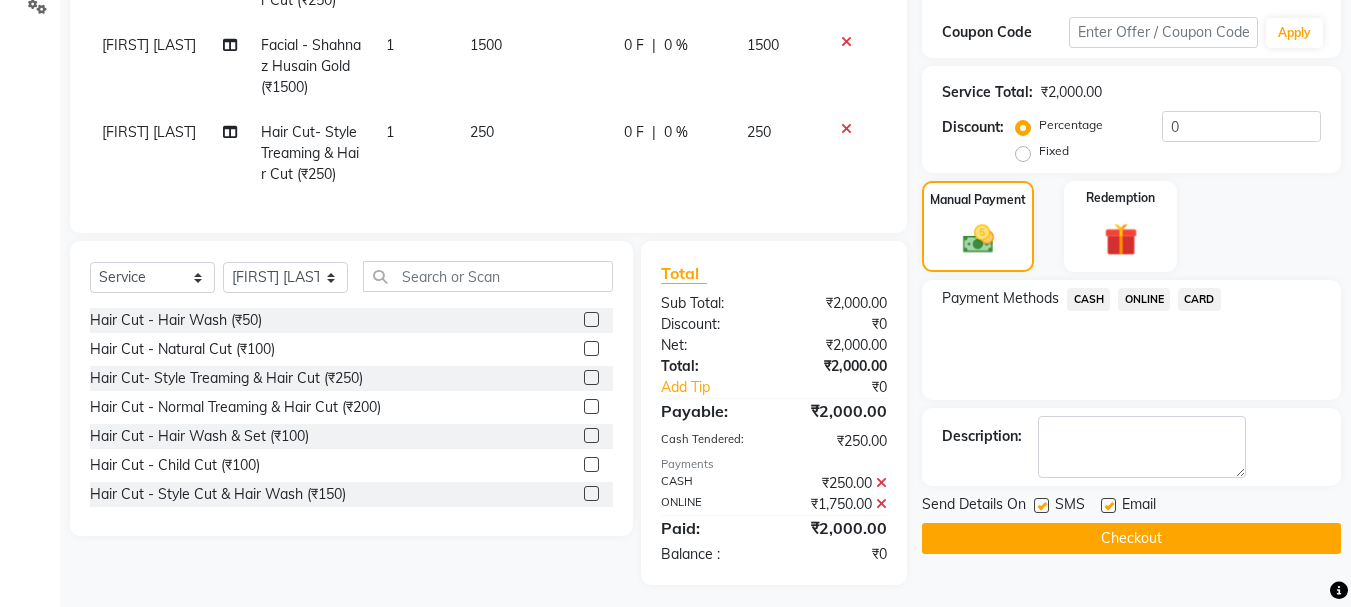 scroll, scrollTop: 417, scrollLeft: 0, axis: vertical 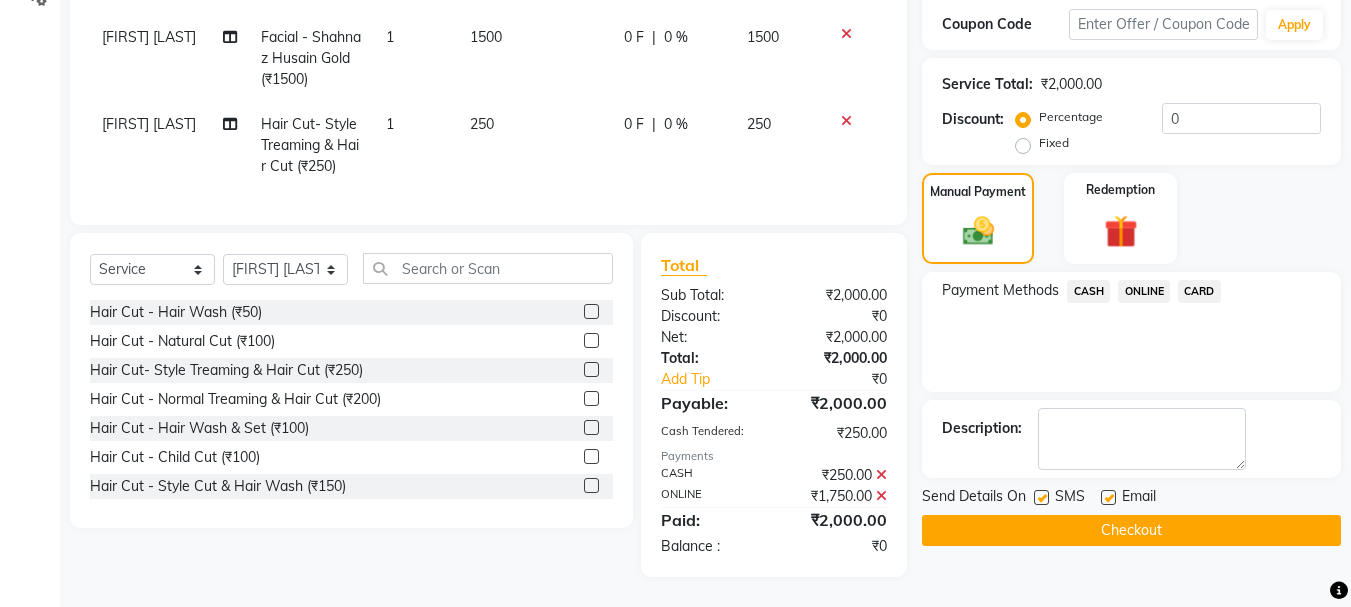 click on "Checkout" 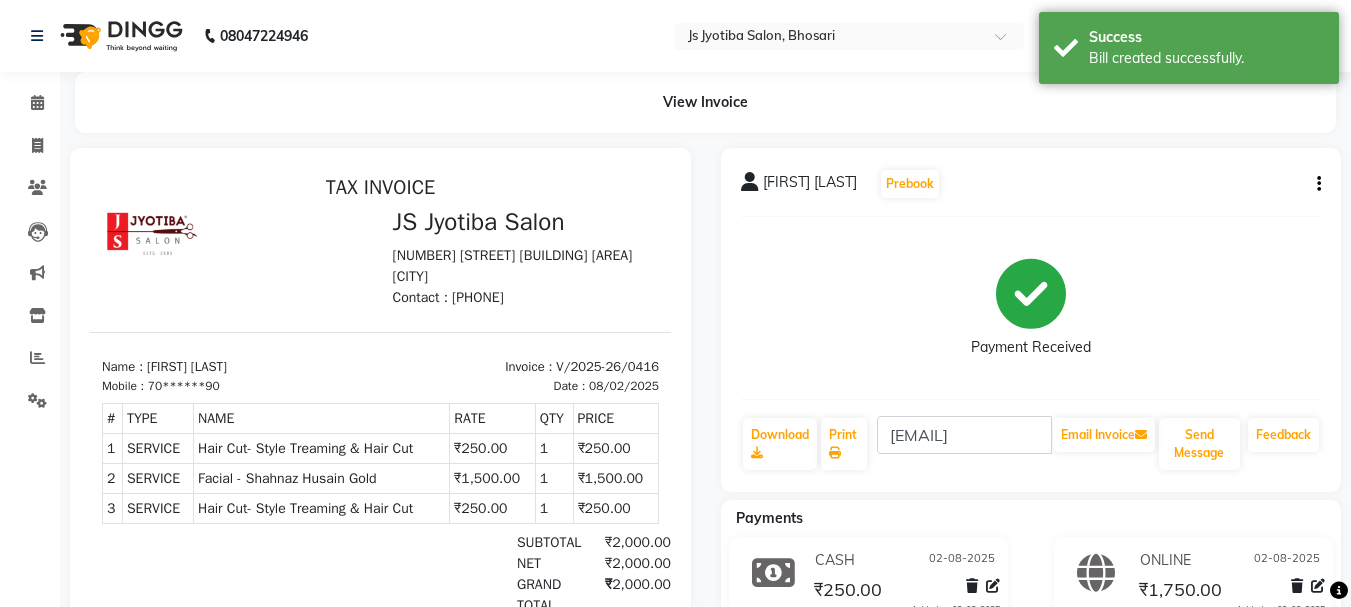 scroll, scrollTop: 0, scrollLeft: 0, axis: both 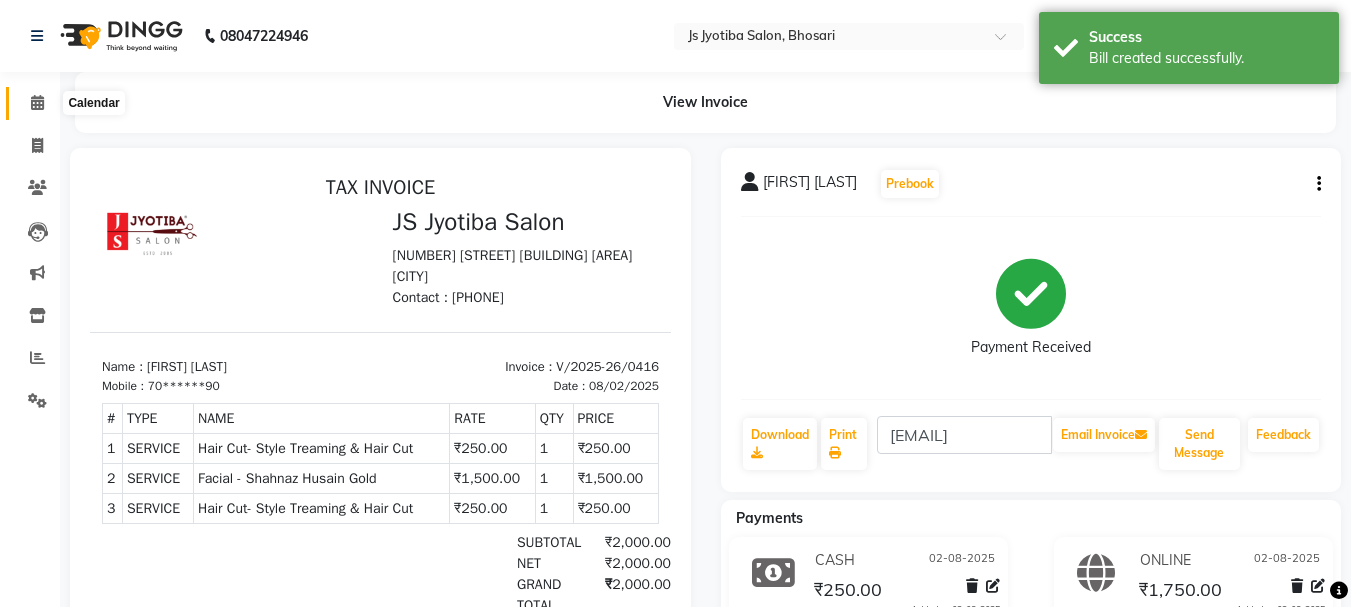 click 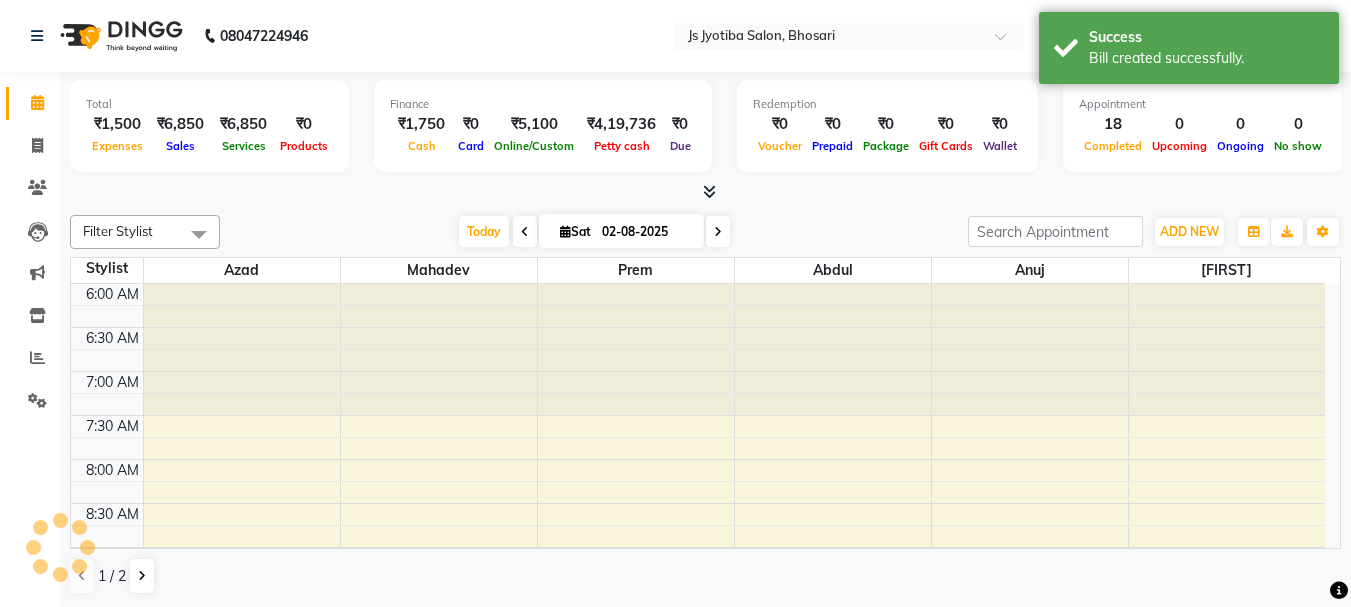 scroll, scrollTop: 0, scrollLeft: 0, axis: both 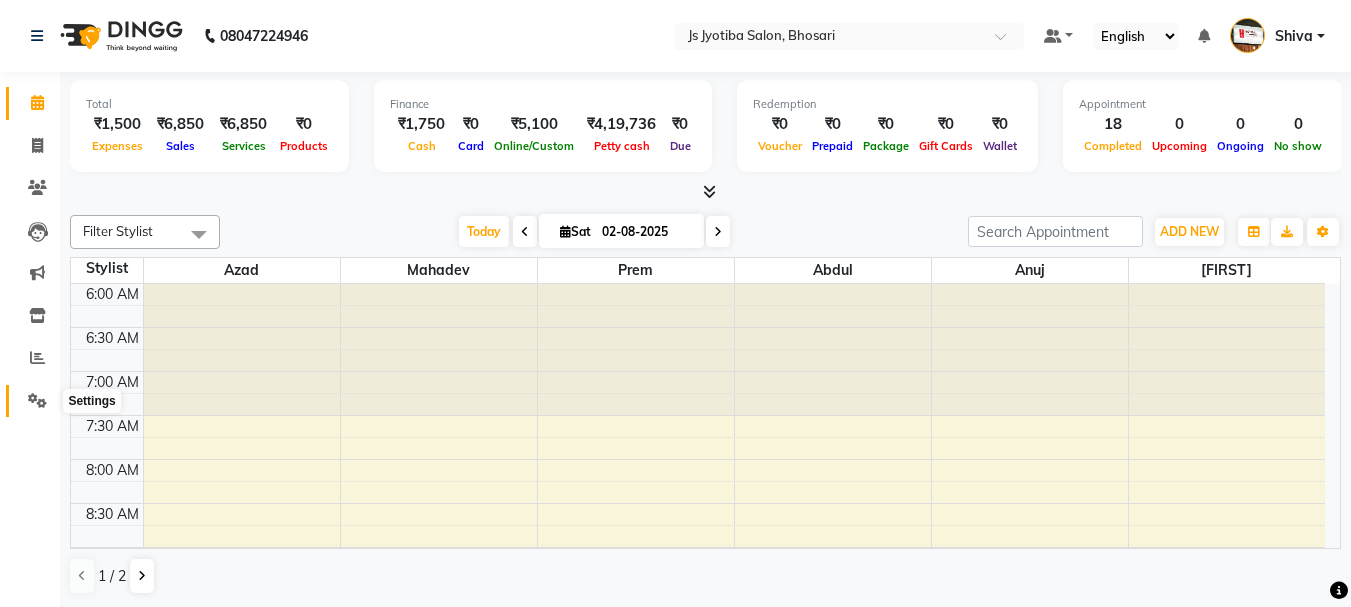 click 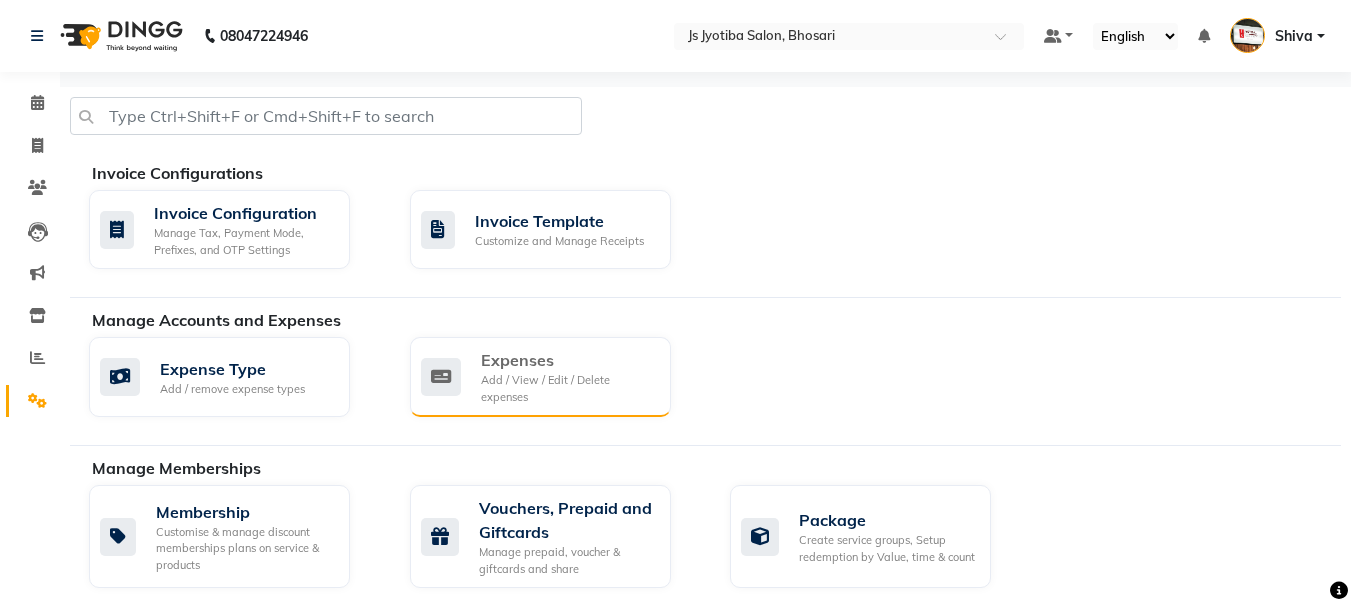 click 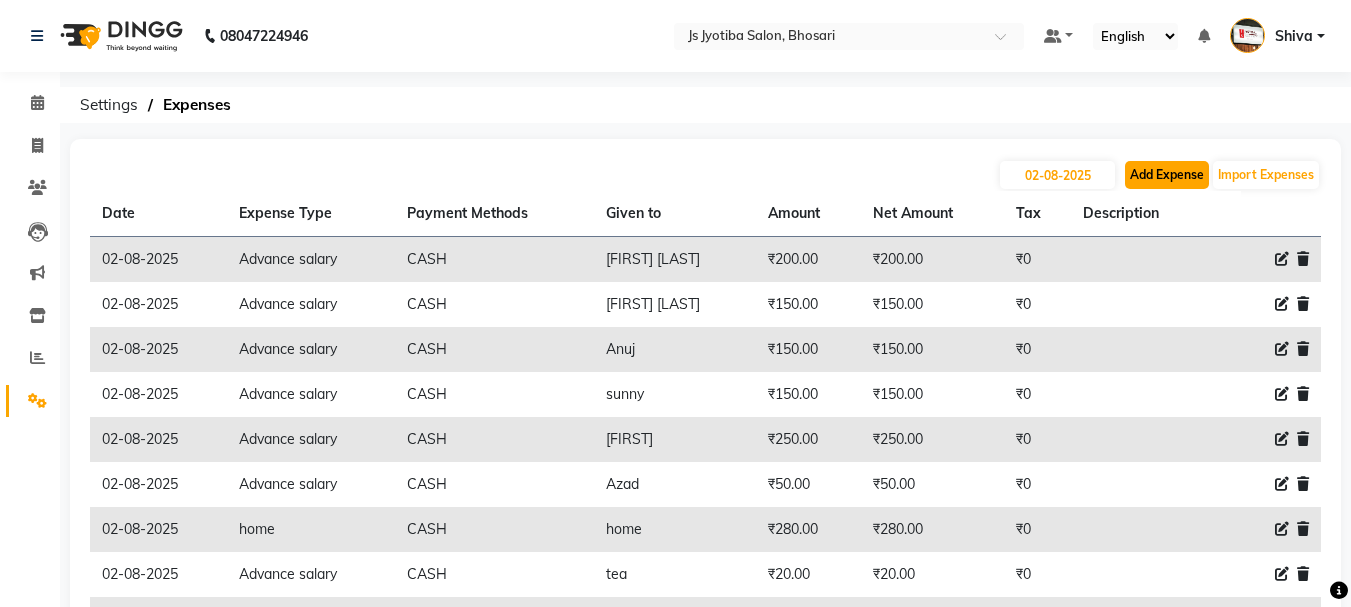 click on "Add Expense" 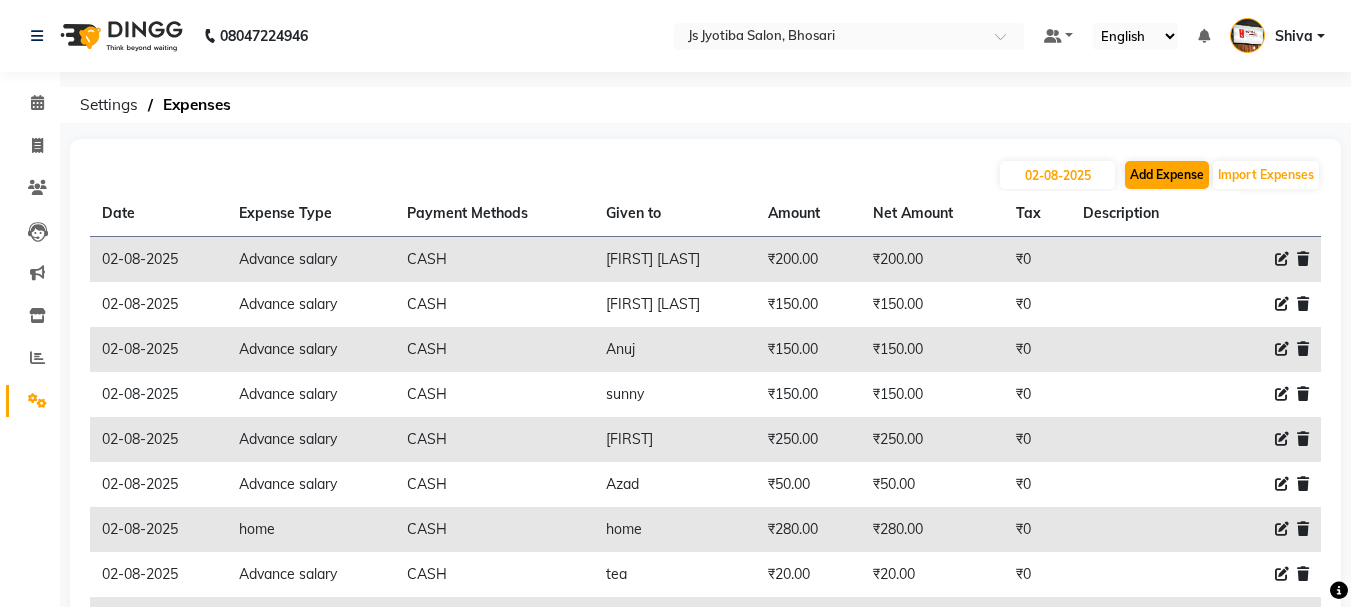 select on "1" 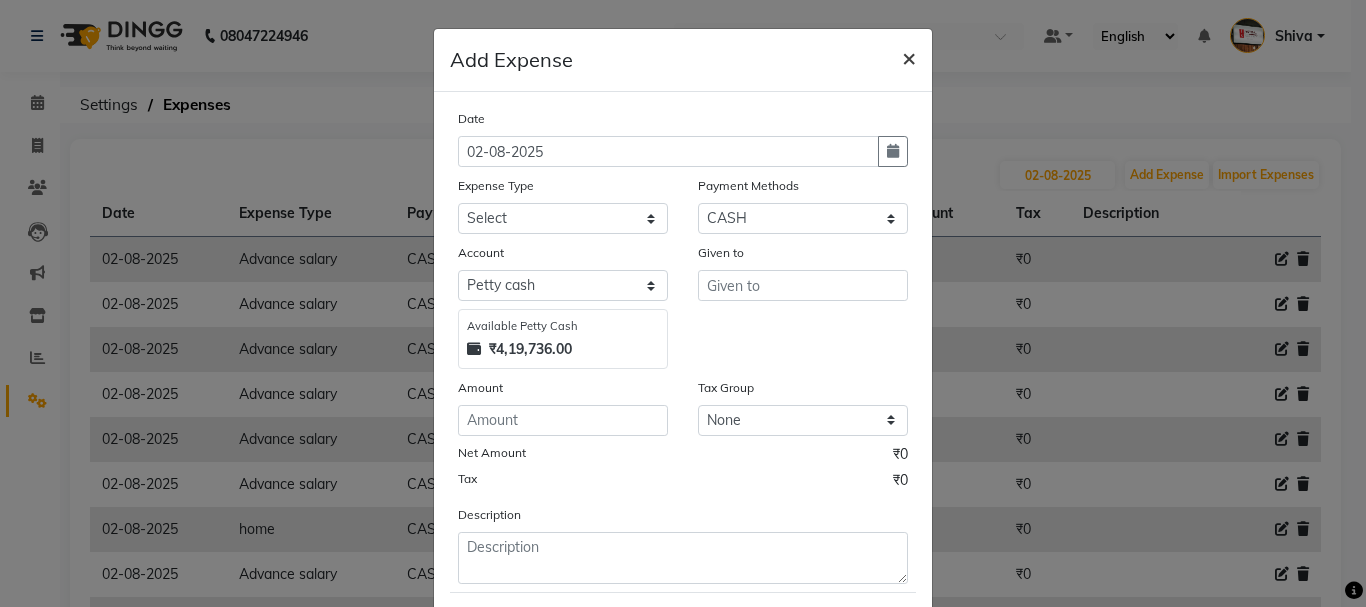 click on "×" 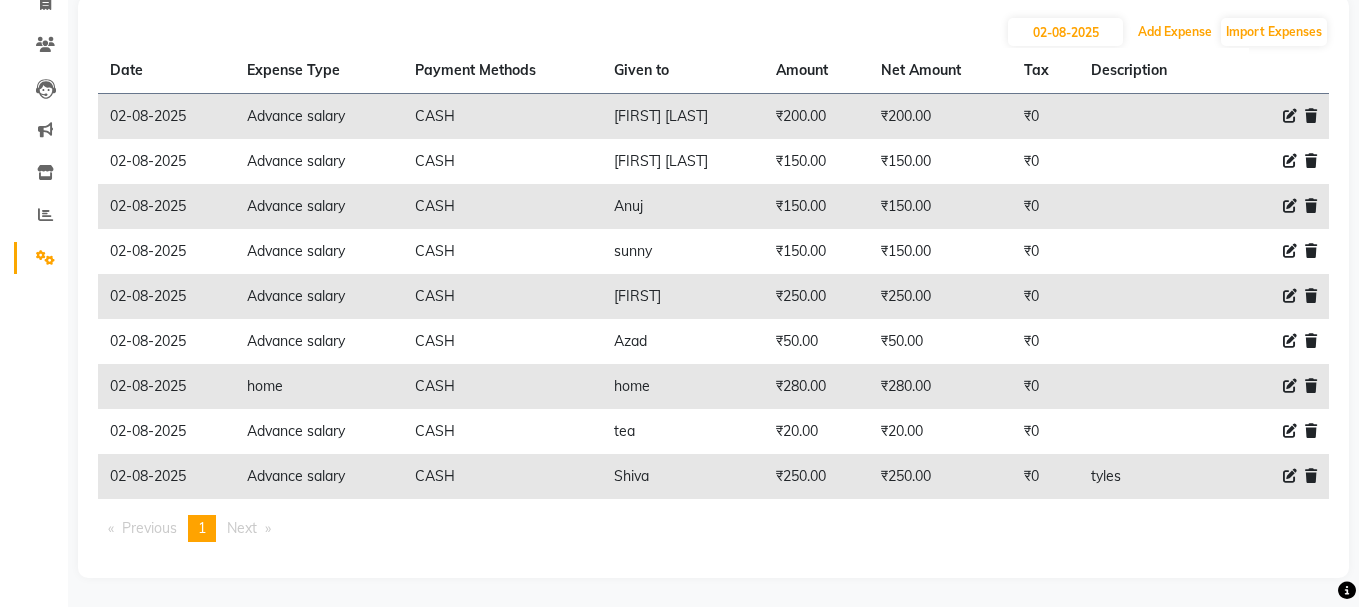scroll, scrollTop: 144, scrollLeft: 0, axis: vertical 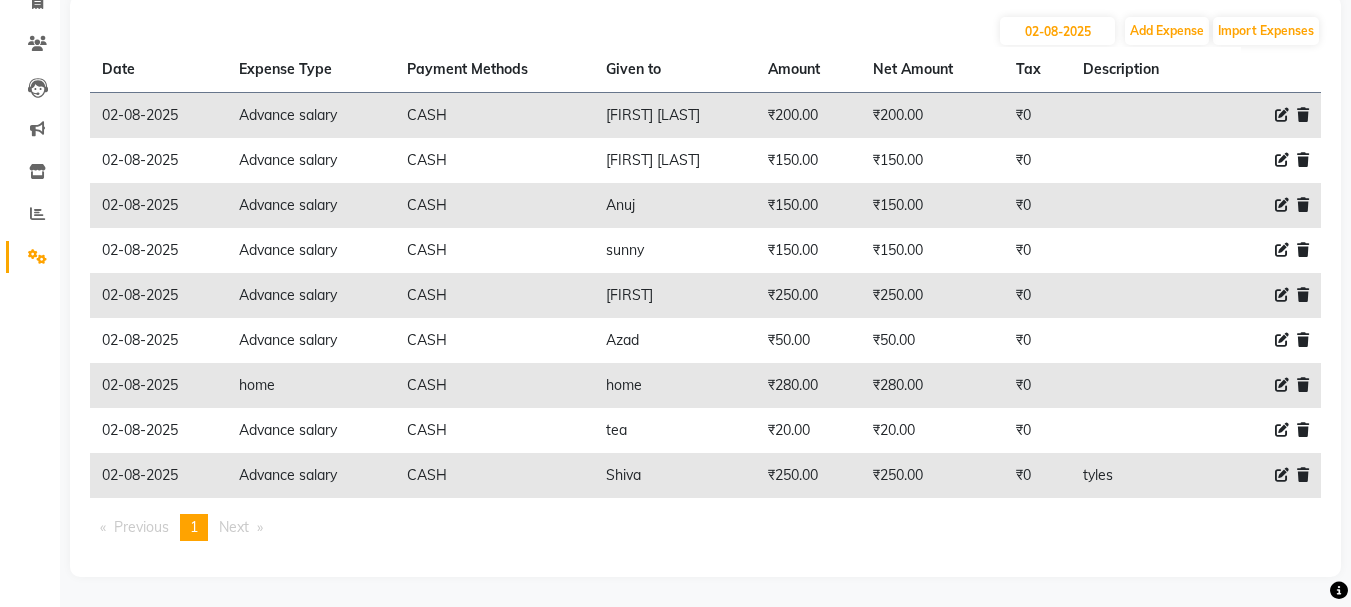 click 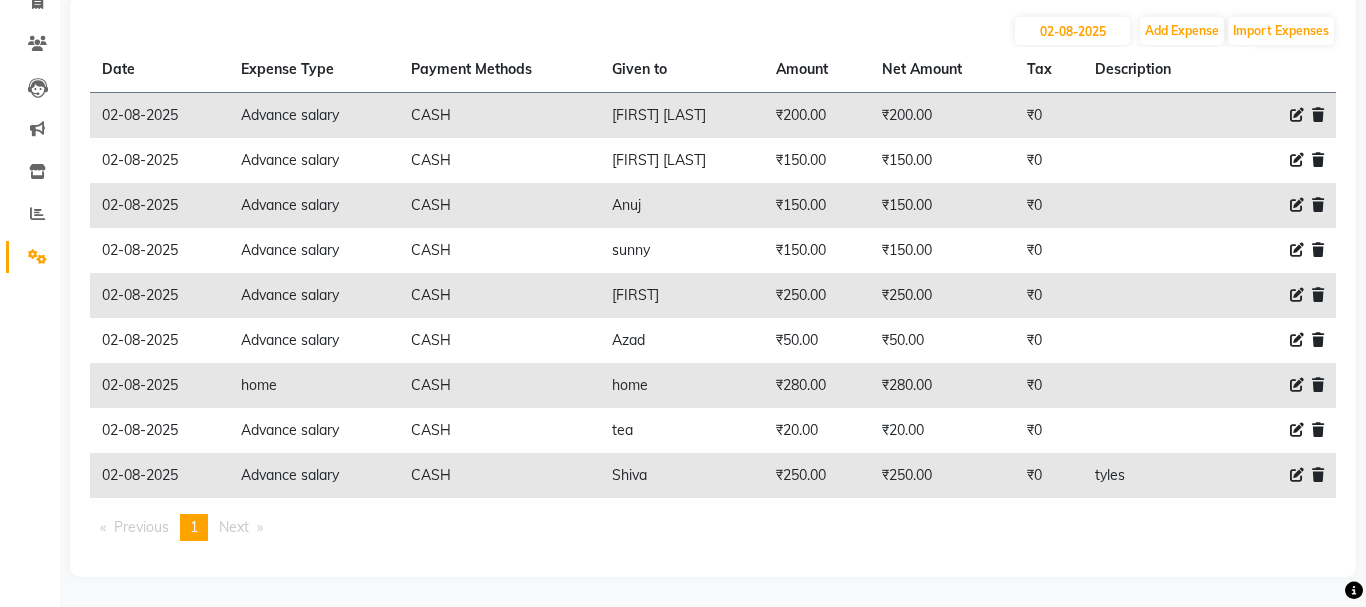 select on "18043" 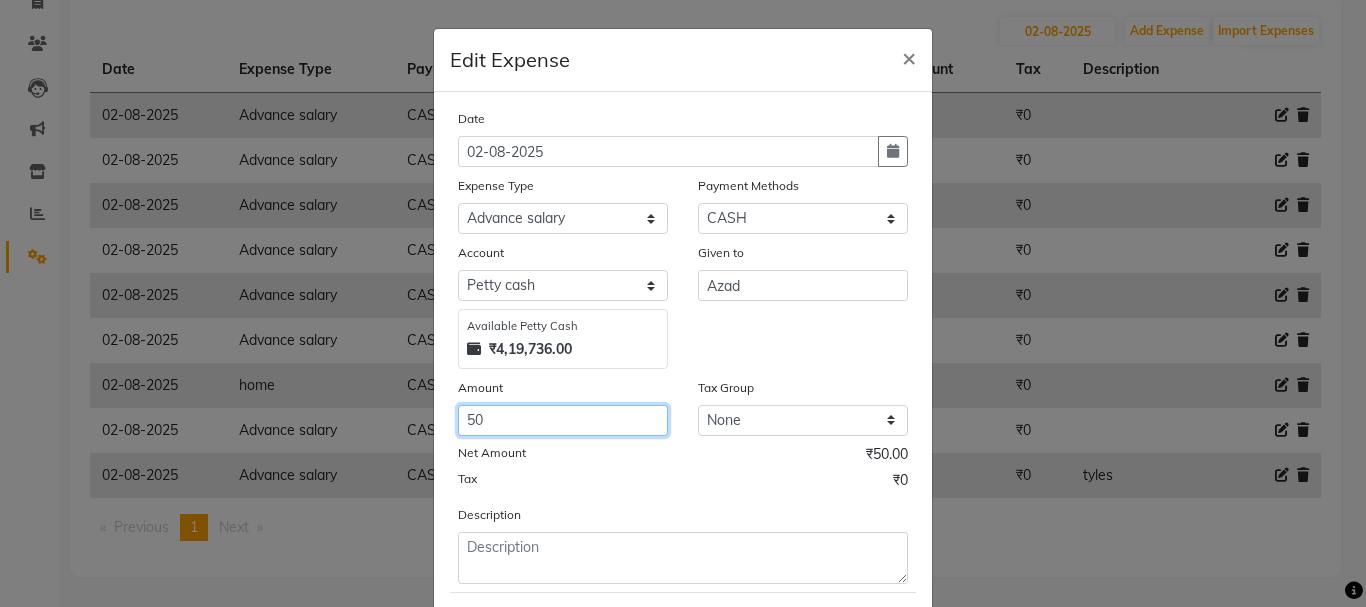 click on "50" 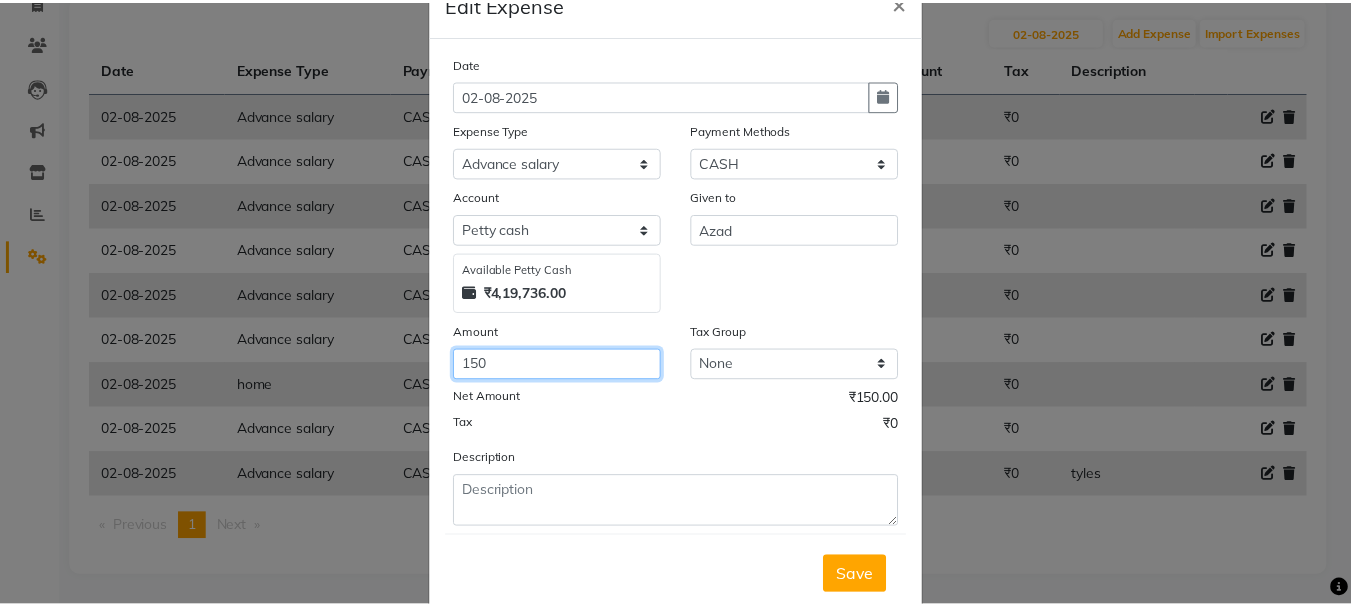 scroll, scrollTop: 109, scrollLeft: 0, axis: vertical 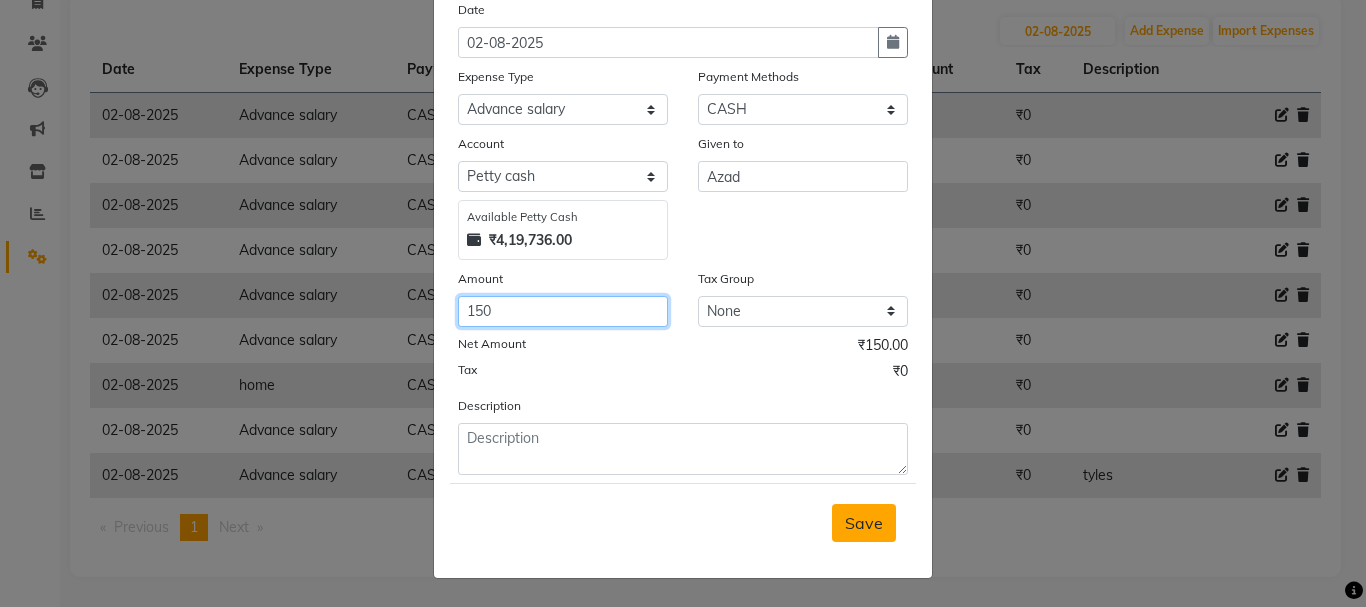 type on "150" 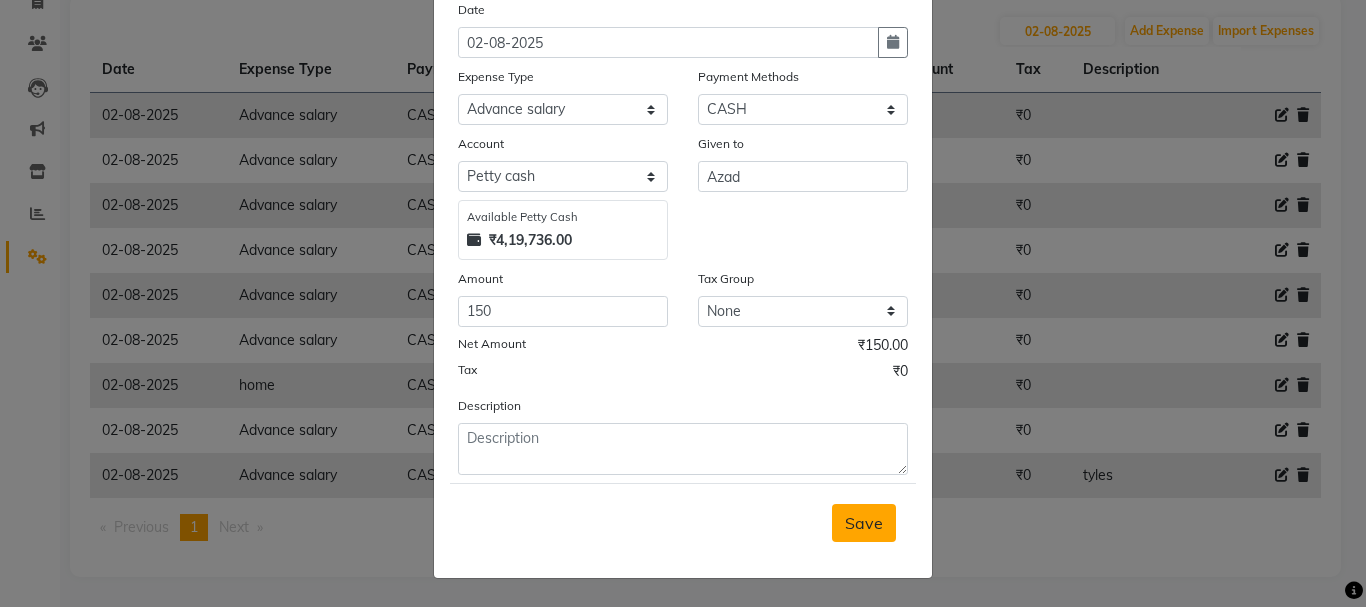 click on "Save" at bounding box center (864, 523) 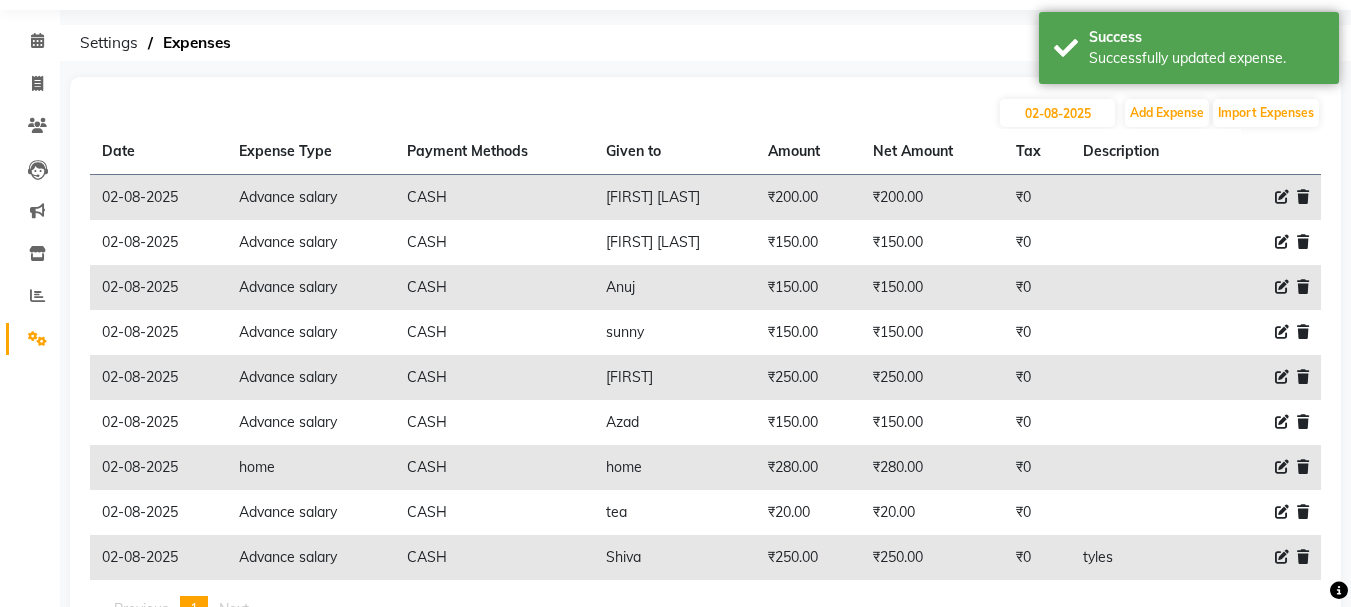 scroll, scrollTop: 0, scrollLeft: 0, axis: both 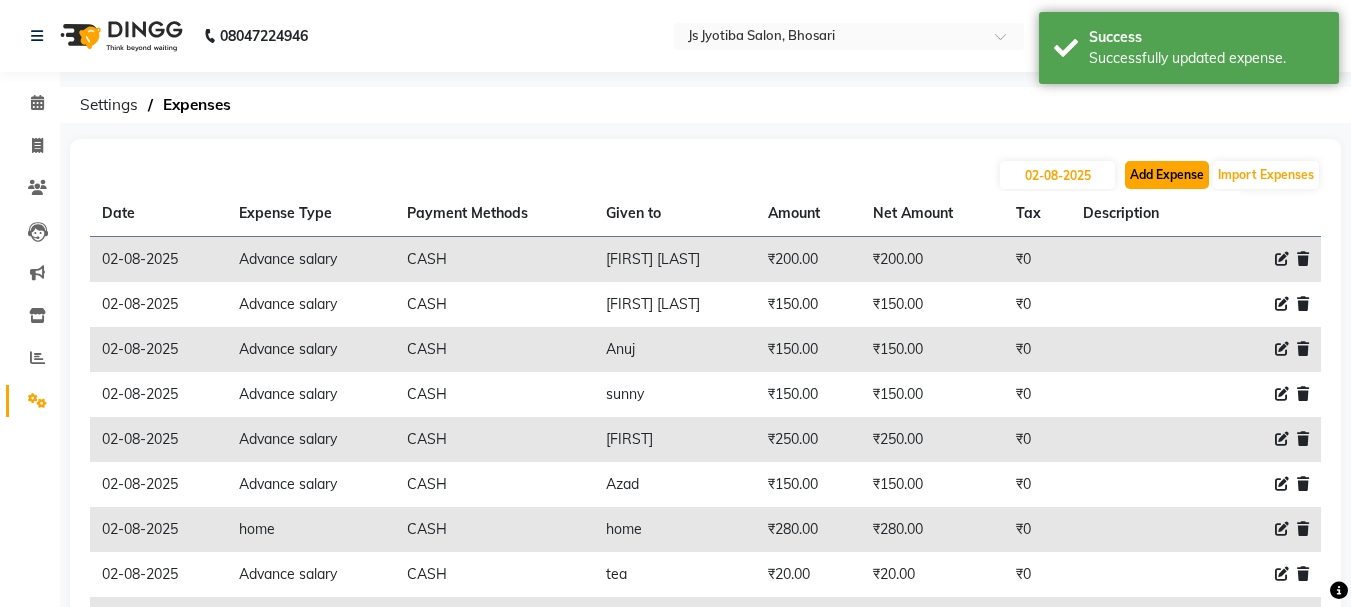 click on "Add Expense" 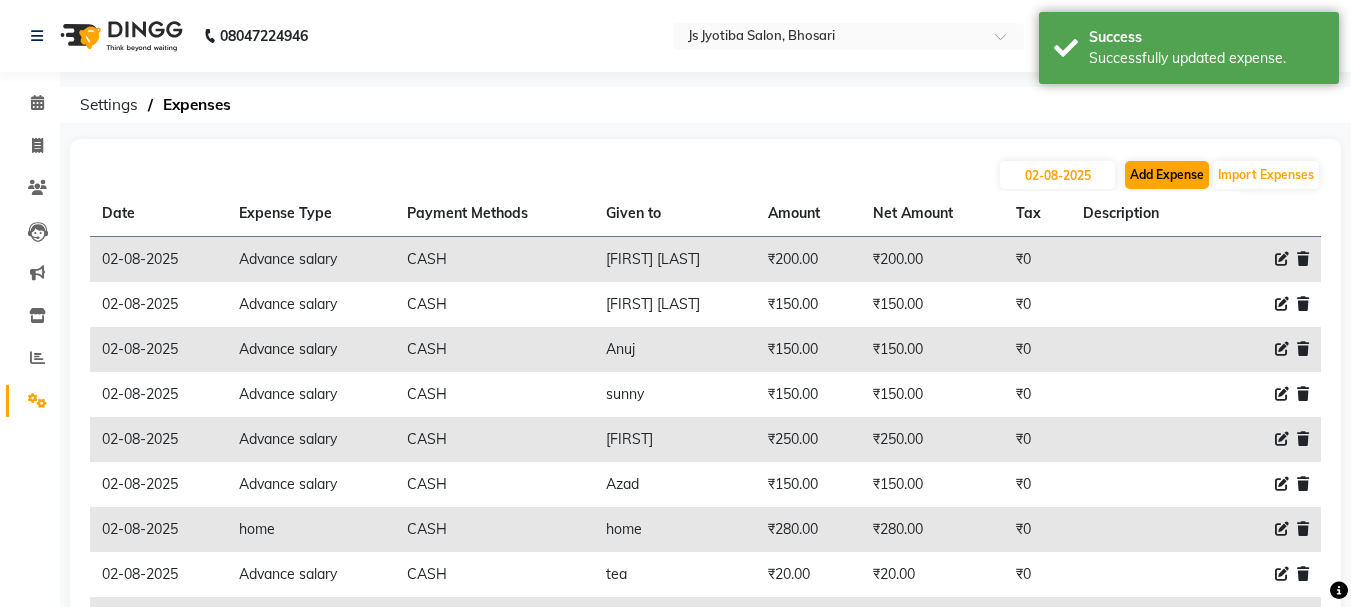 select on "1" 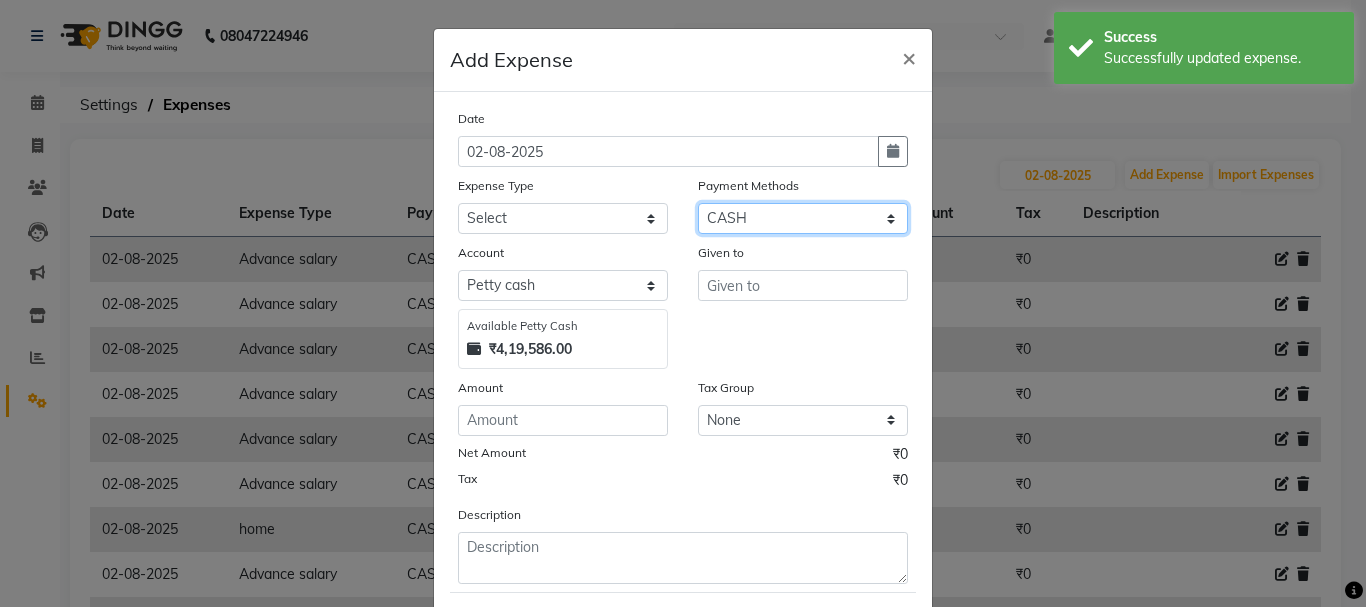 click on "Select CASH ONLINE CARD" 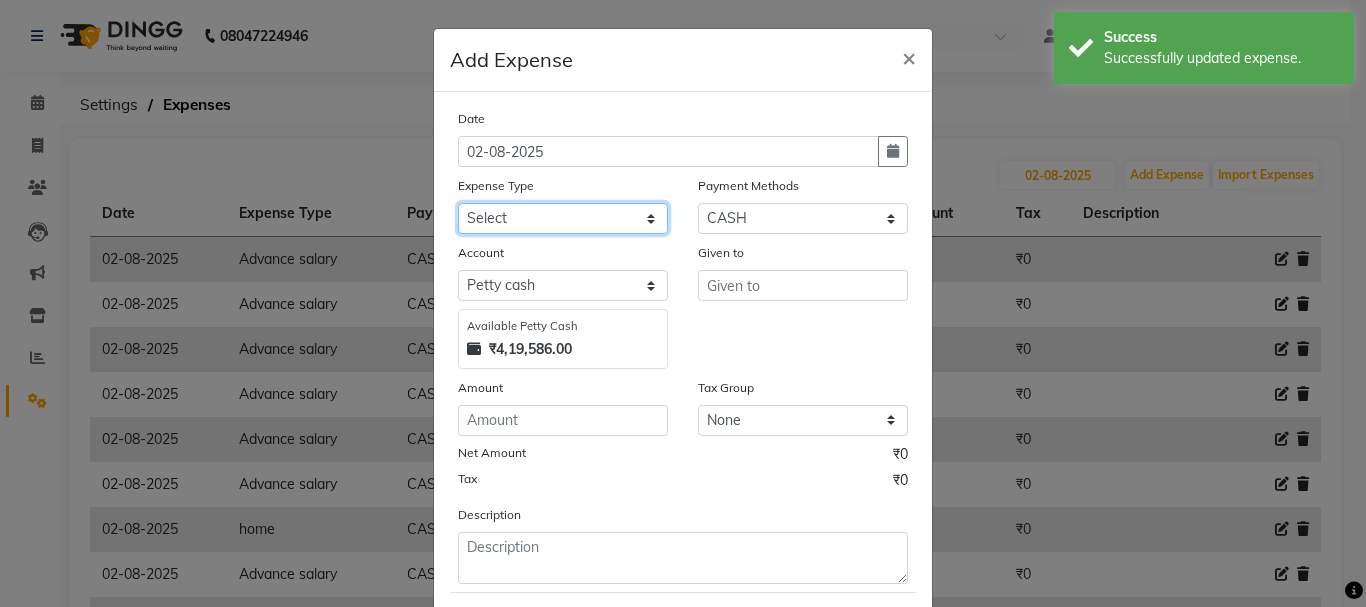 click on "Select Advance salary Advance salary ajaj Bank charges Car maintenance  Cash transfer to bank Cash transfer to hub Client Snacks Clinical charges Equipment Fuel Govt fee home Incentive Insurance International purchase Loan Repayment Maintenance Marketing Miscellaneous MRA Other Over times Pantry Product Rent Salary shop shop Staff Snacks Tax Tea & Refreshment TIP Utilities Wifi recharge" 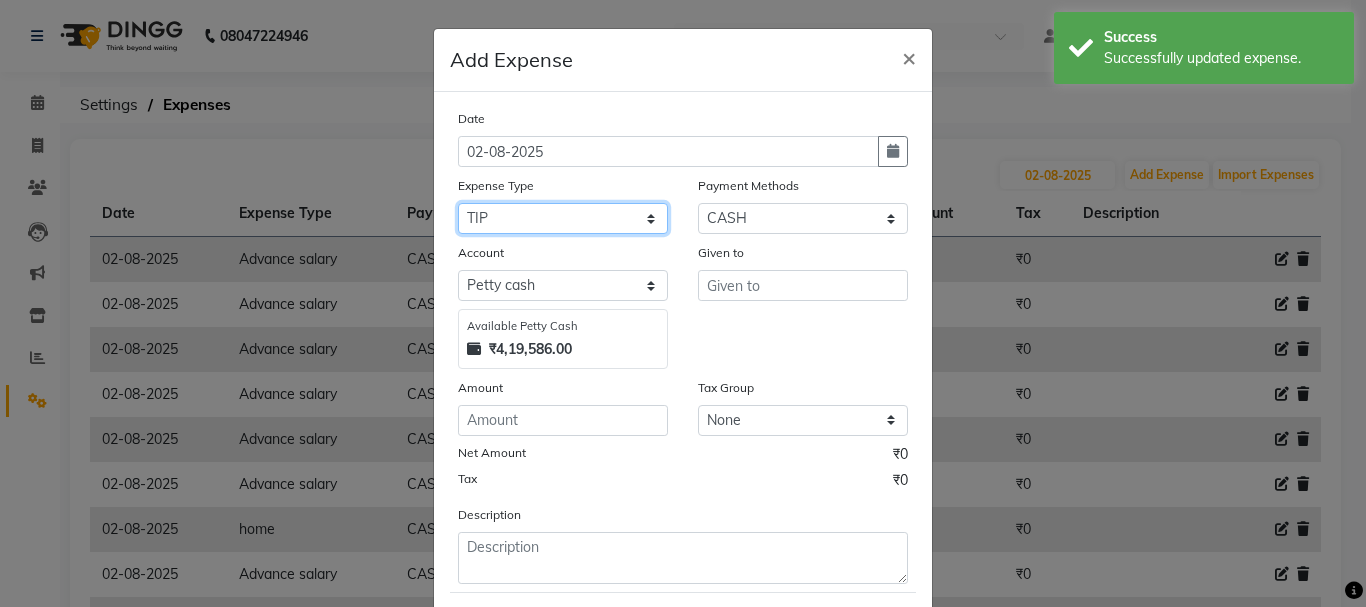 click on "Select Advance salary Advance salary ajaj Bank charges Car maintenance  Cash transfer to bank Cash transfer to hub Client Snacks Clinical charges Equipment Fuel Govt fee home Incentive Insurance International purchase Loan Repayment Maintenance Marketing Miscellaneous MRA Other Over times Pantry Product Rent Salary shop shop Staff Snacks Tax Tea & Refreshment TIP Utilities Wifi recharge" 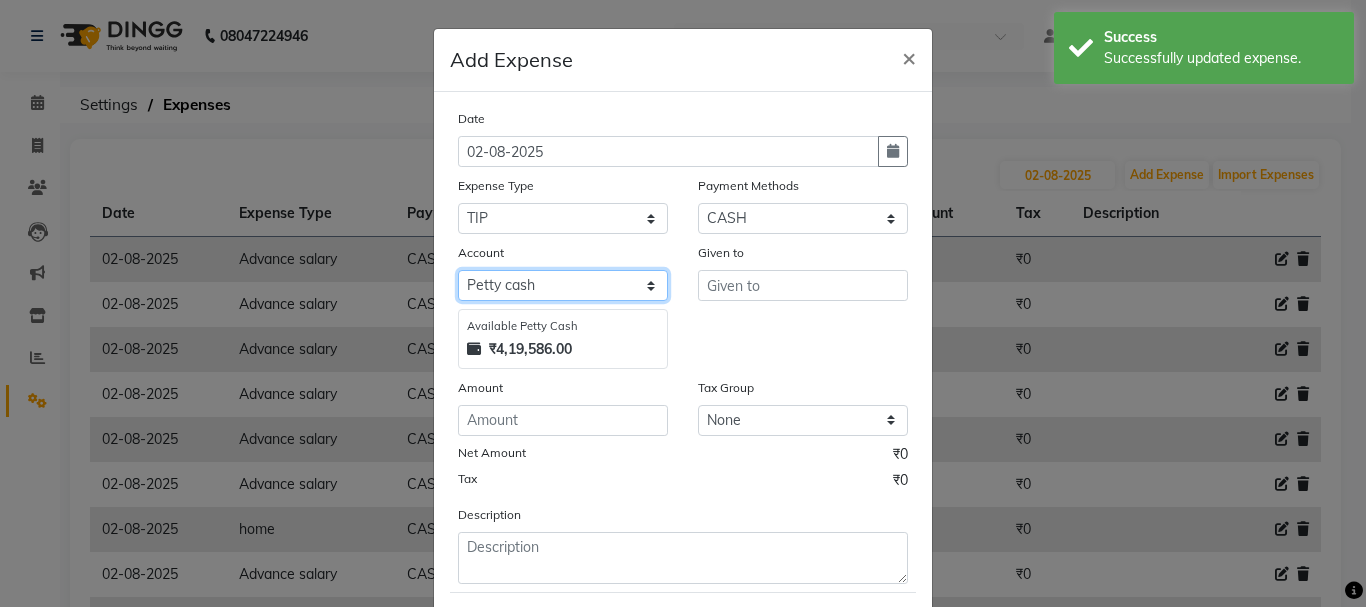 click on "Select Default account Petty cash" 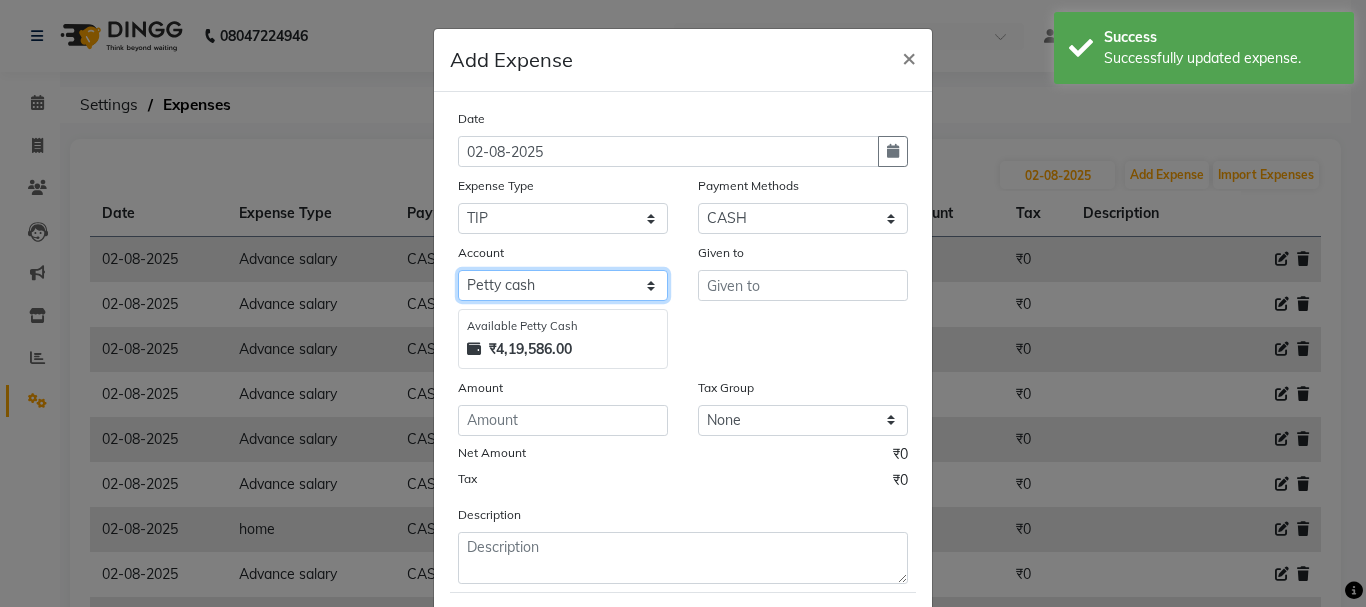 select on "492" 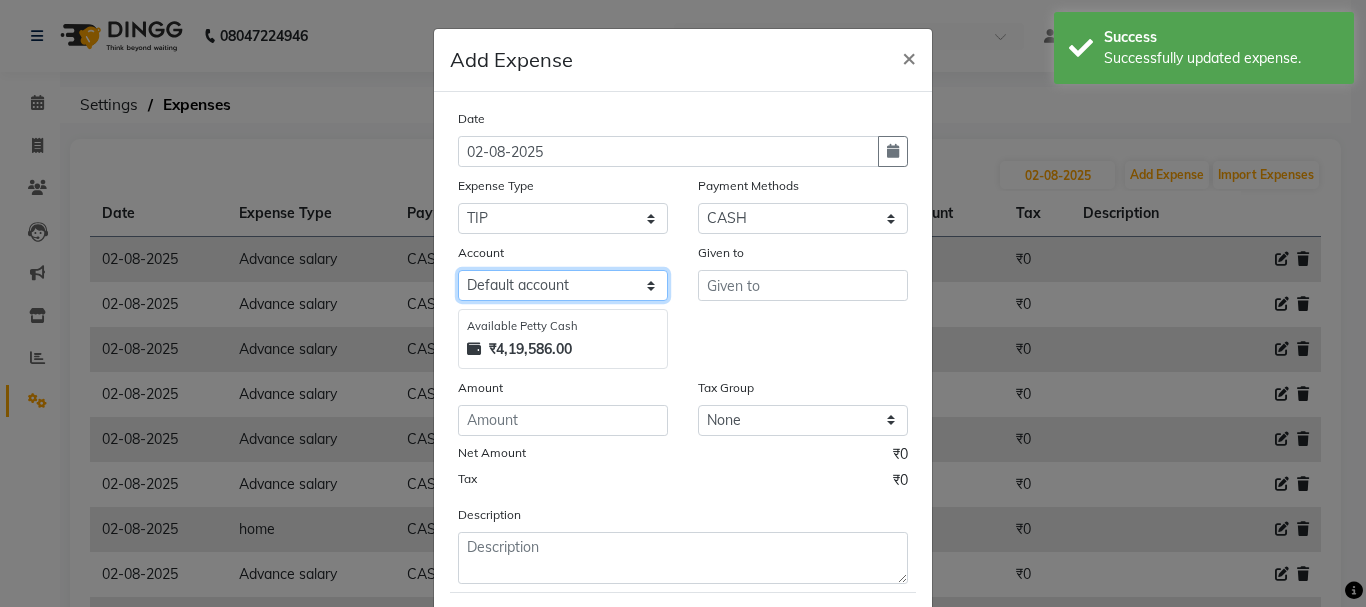 click on "Select Default account Petty cash" 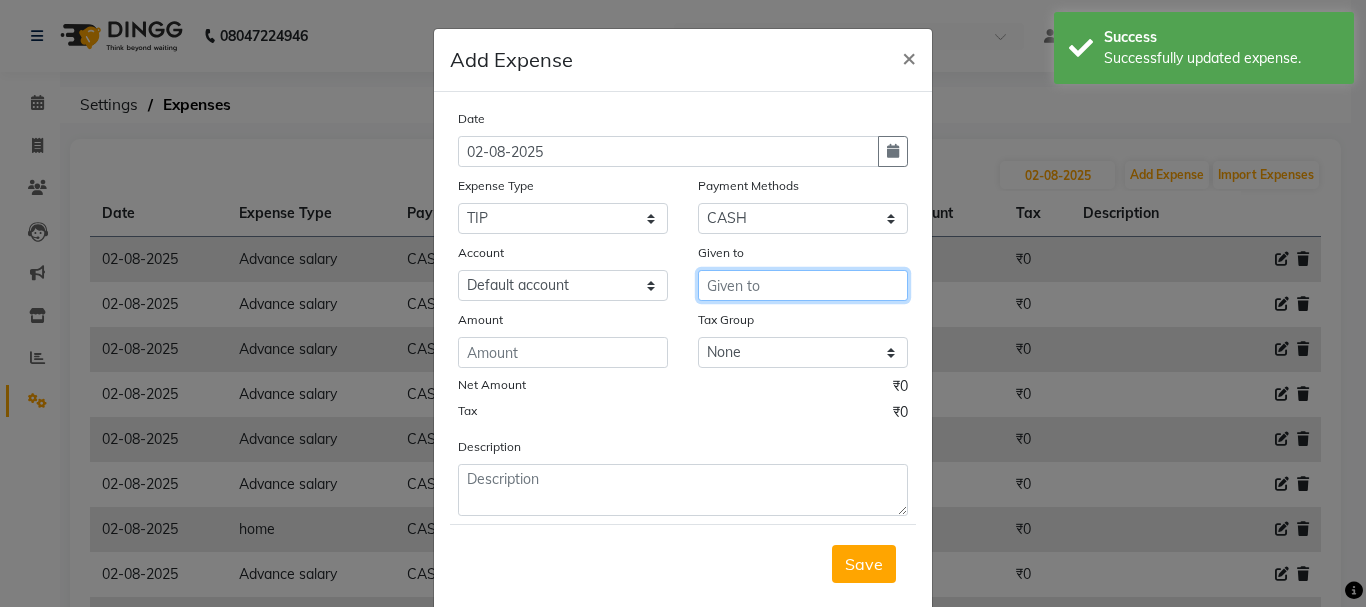 click at bounding box center [803, 285] 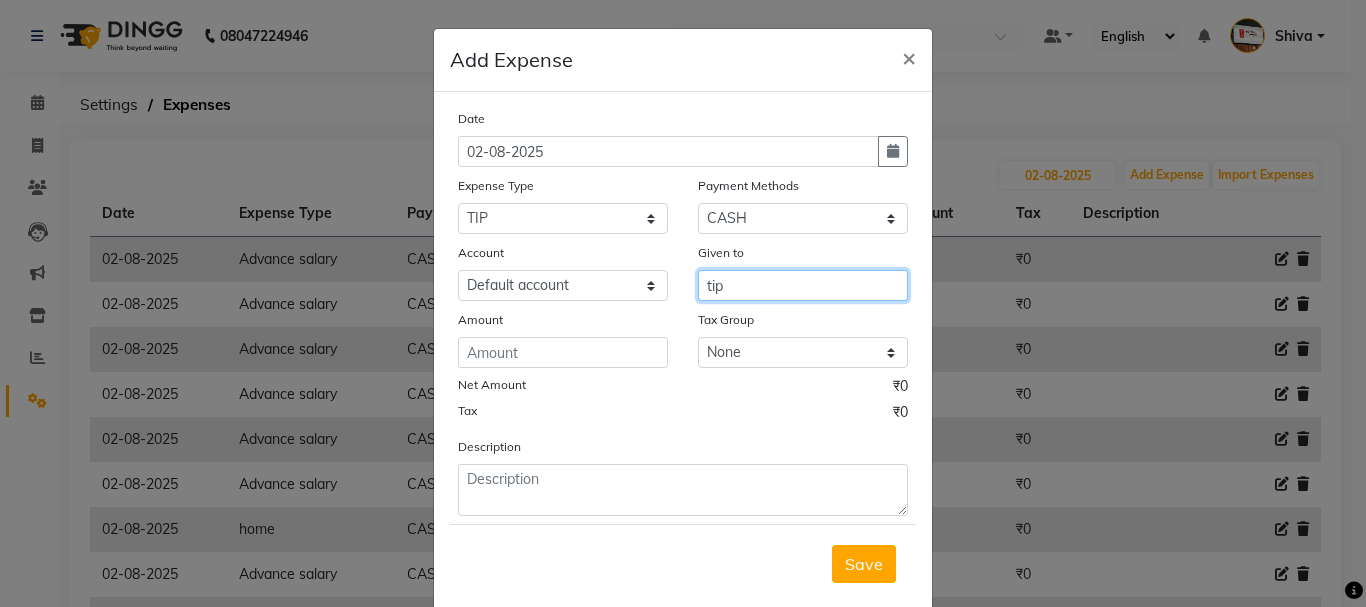 type on "tip" 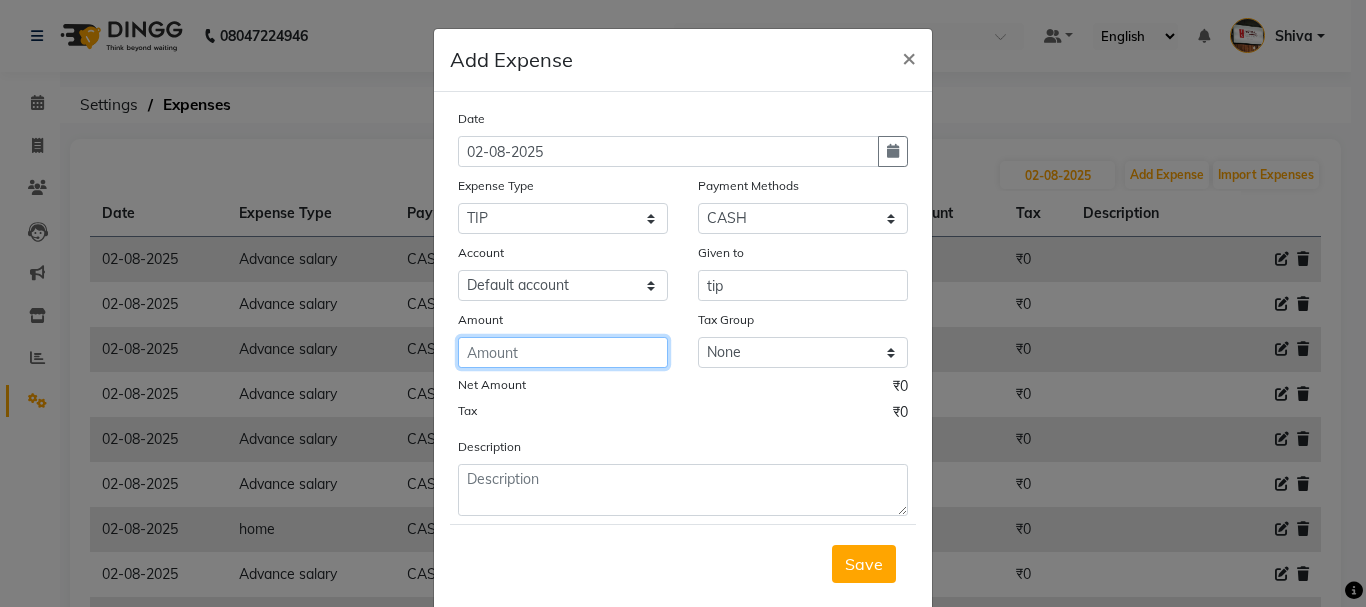 click 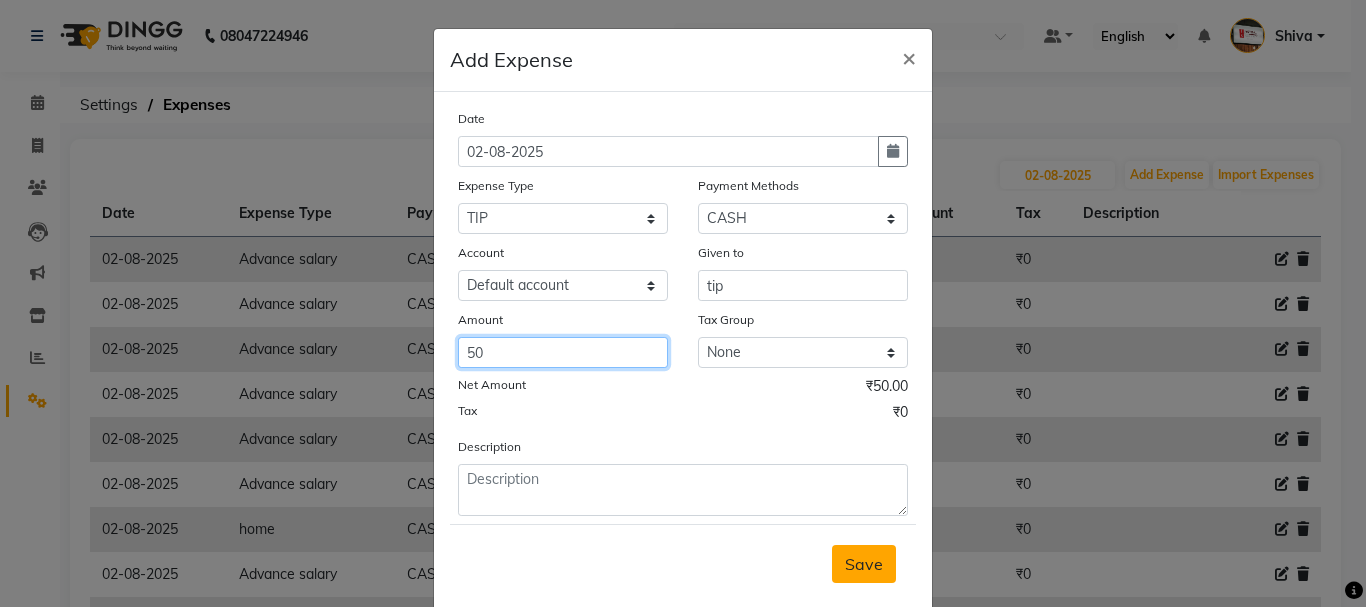 type on "50" 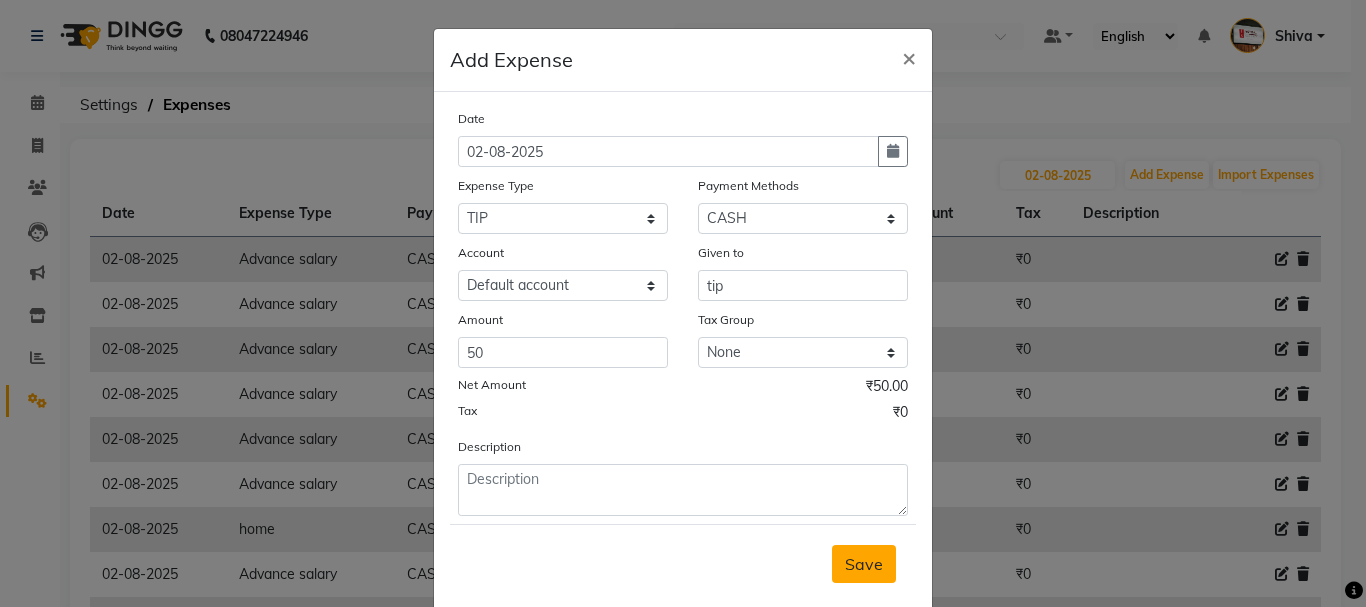 click on "Save" at bounding box center [864, 564] 